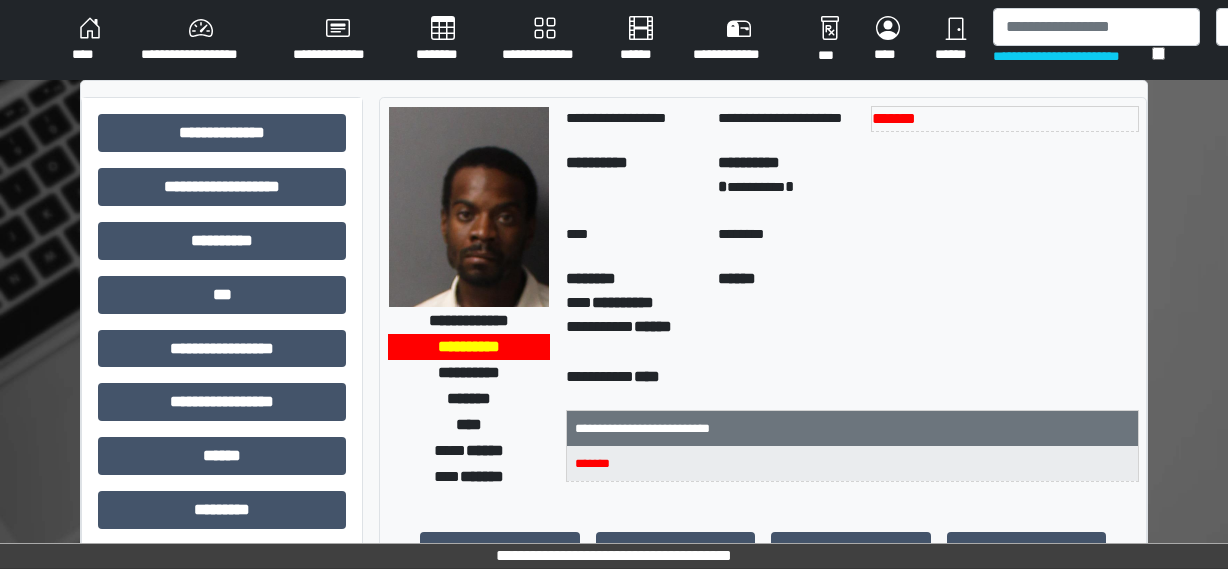 scroll, scrollTop: 0, scrollLeft: 0, axis: both 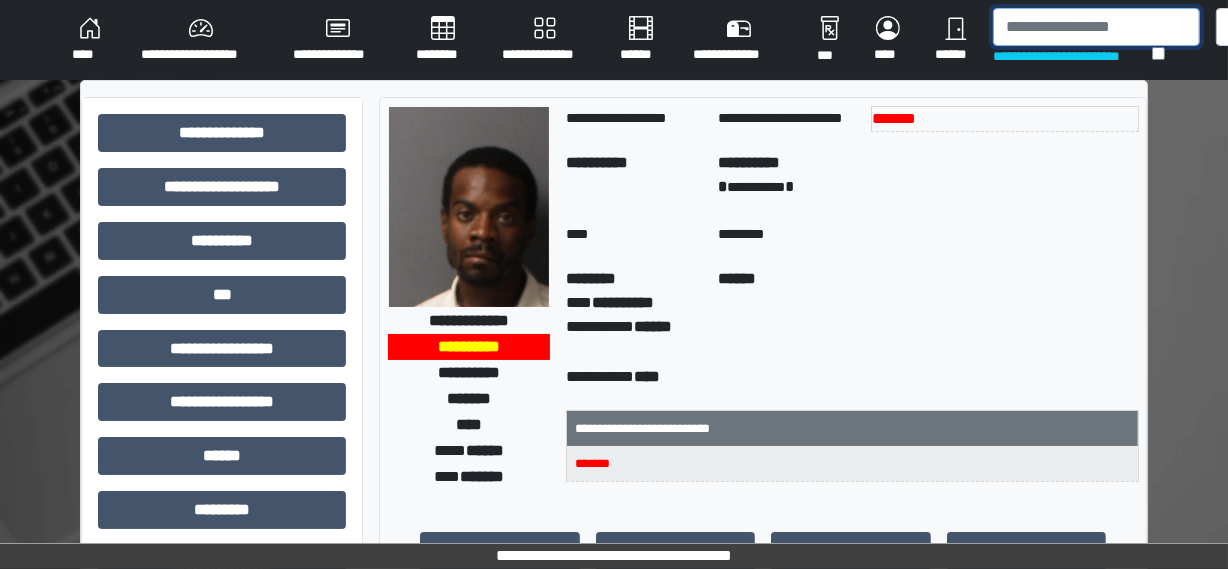 click at bounding box center [1096, 27] 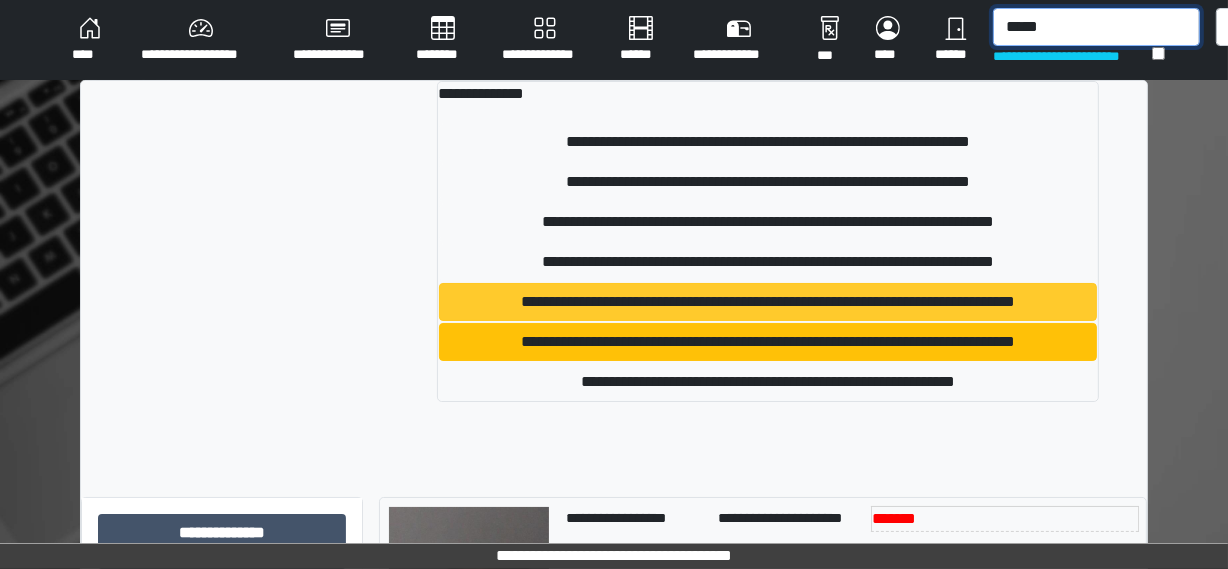 type on "*****" 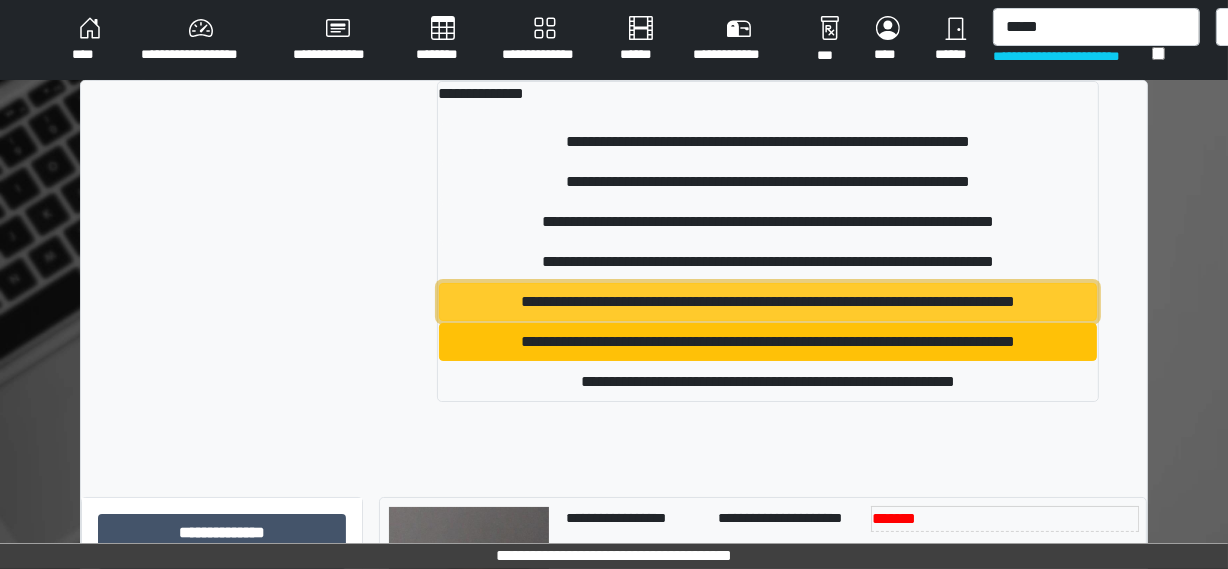 click on "**********" at bounding box center (768, 302) 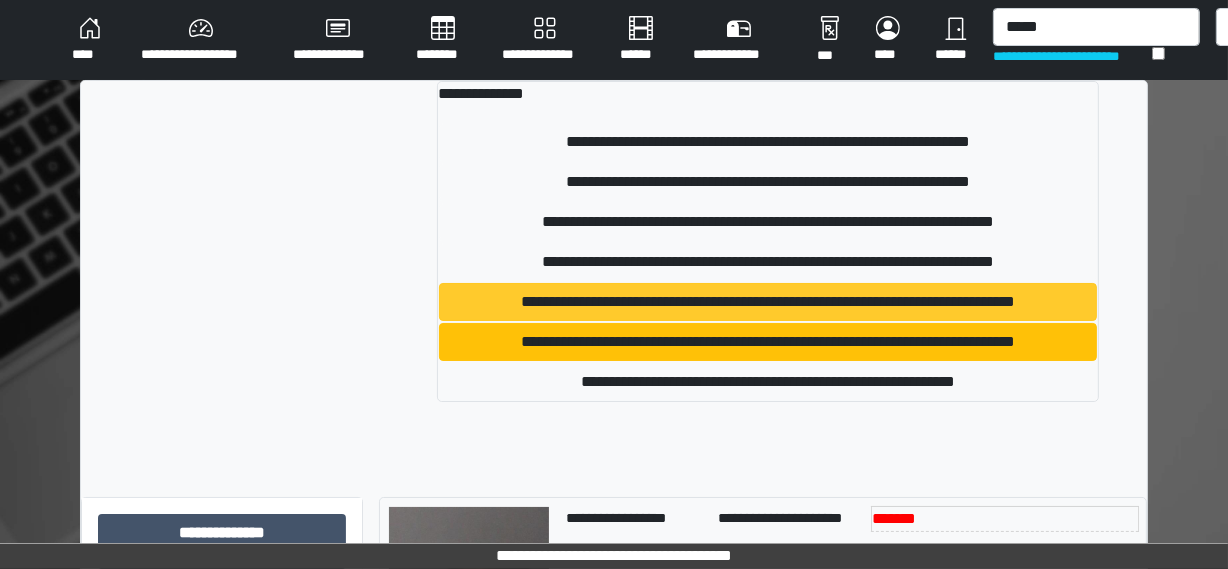 type 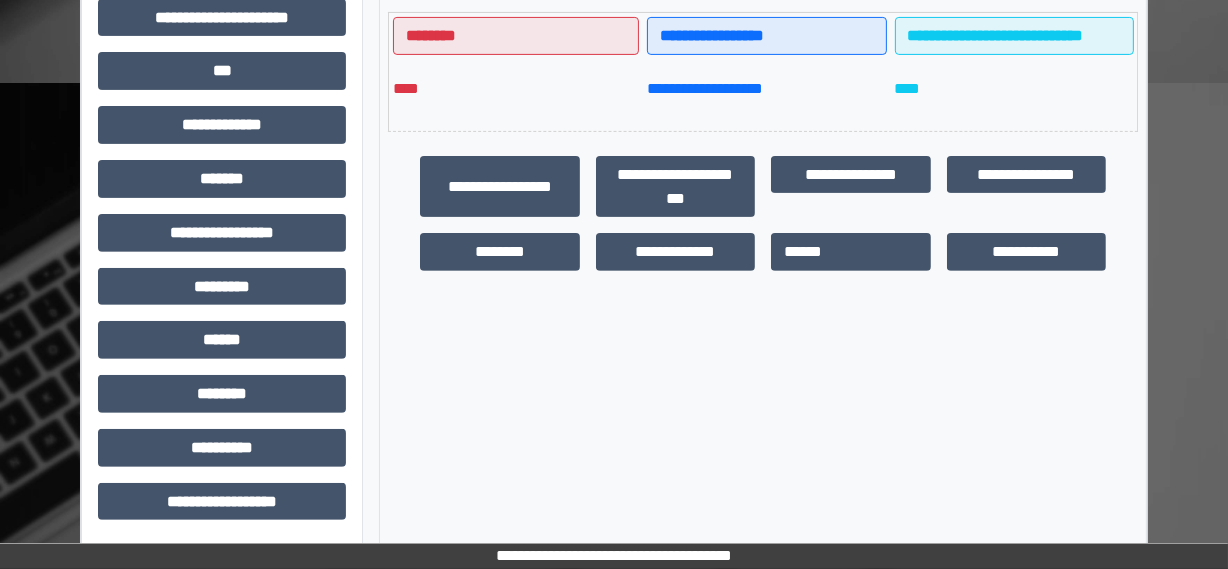 scroll, scrollTop: 600, scrollLeft: 0, axis: vertical 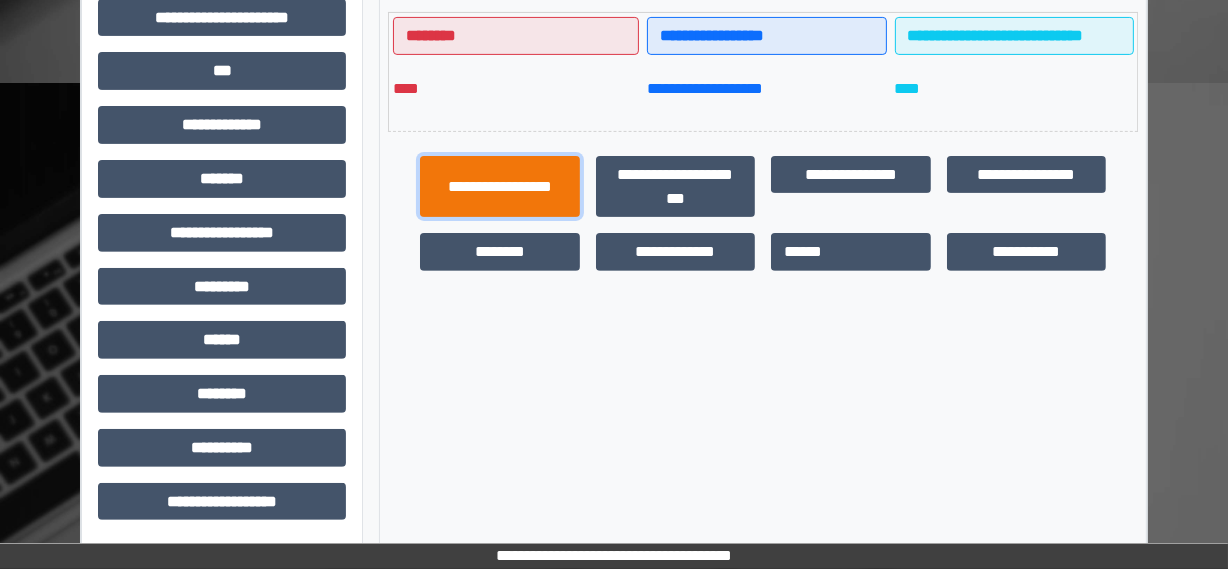 click on "**********" at bounding box center (500, 187) 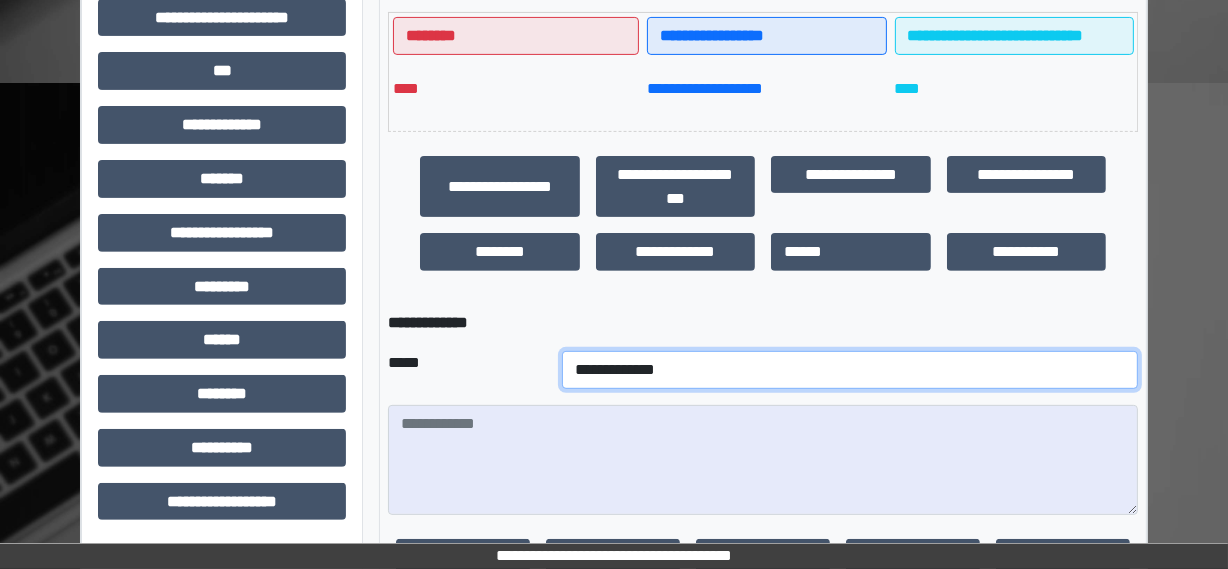 click on "**********" at bounding box center (850, 370) 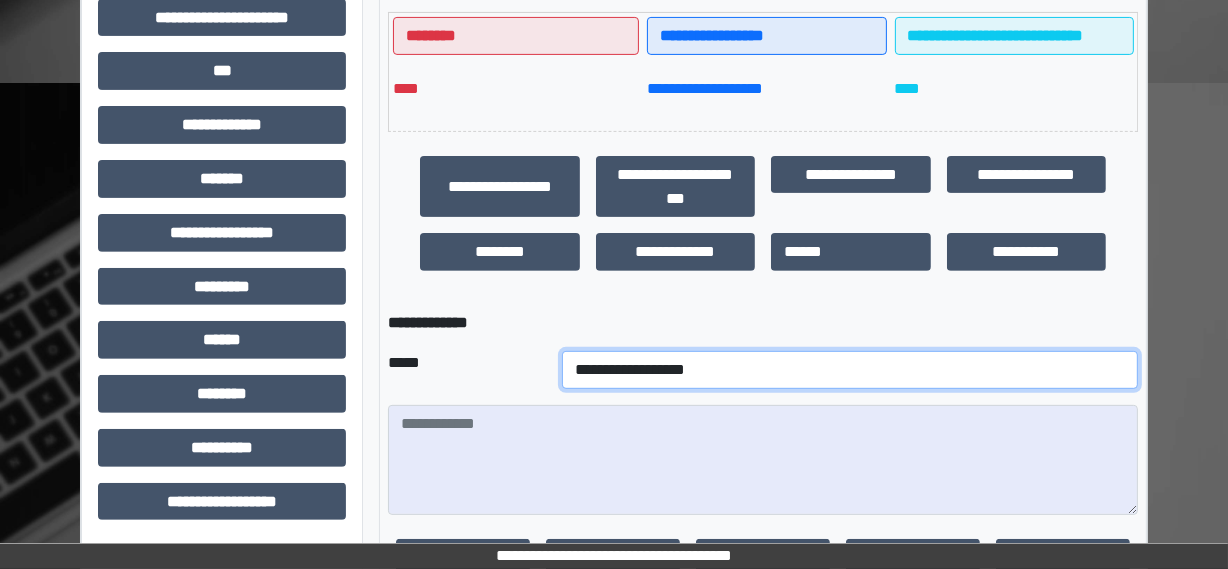 click on "**********" at bounding box center (850, 370) 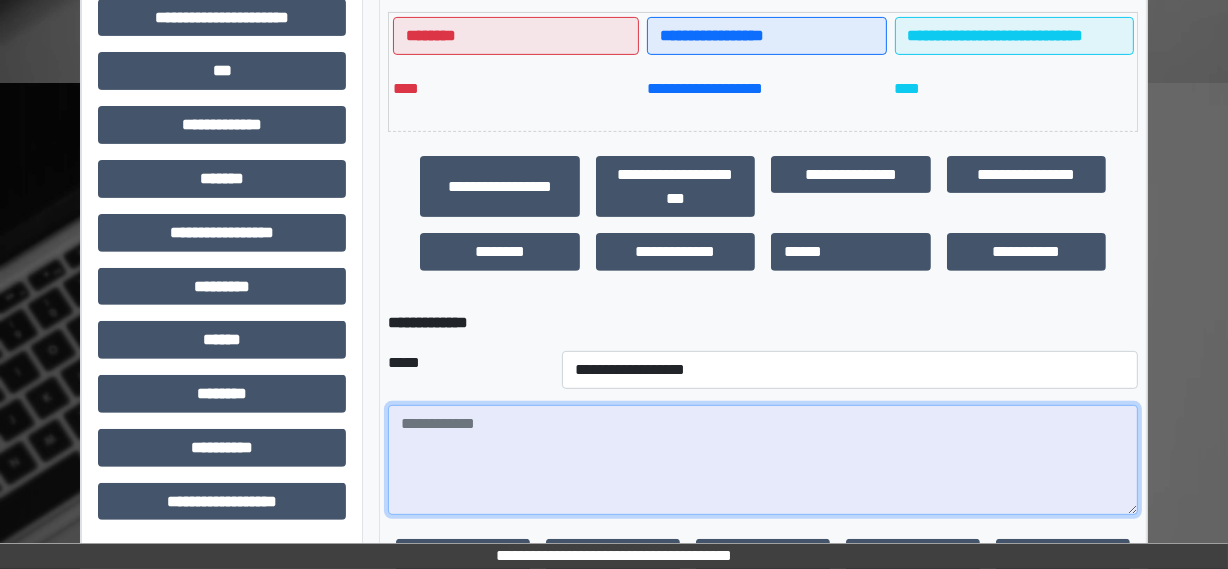 click at bounding box center (763, 460) 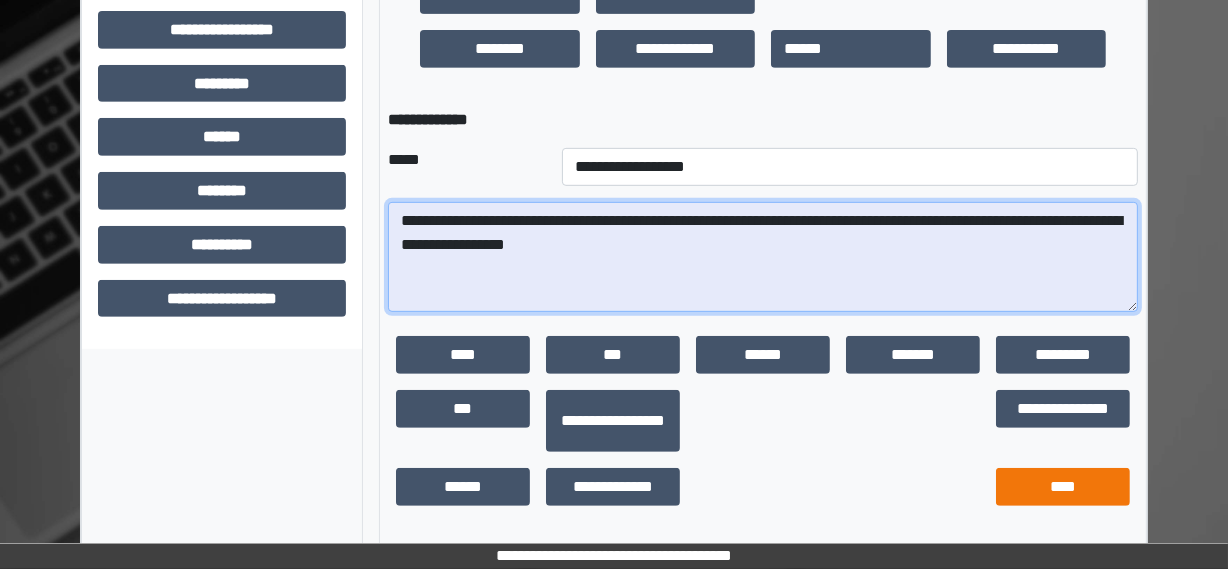 scroll, scrollTop: 804, scrollLeft: 0, axis: vertical 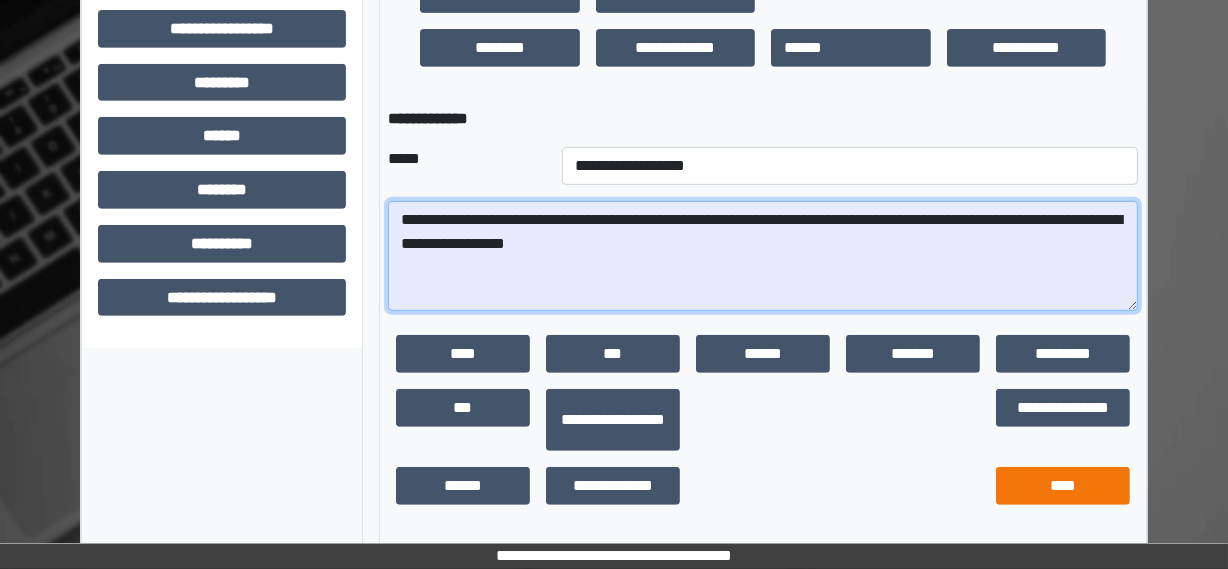 type on "**********" 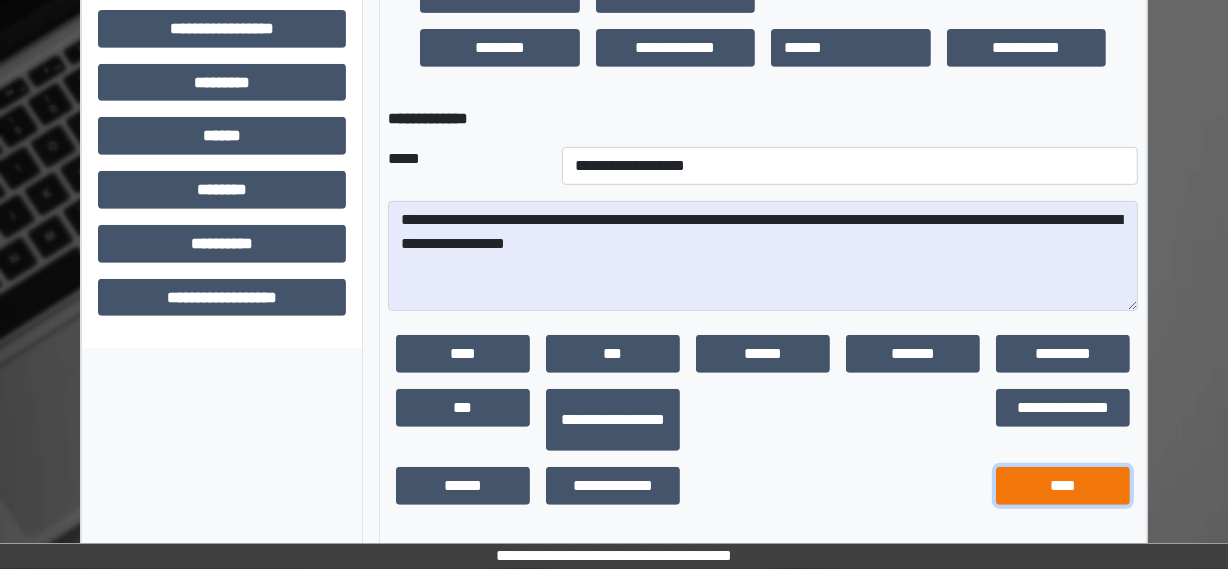 click on "****" at bounding box center [1063, 486] 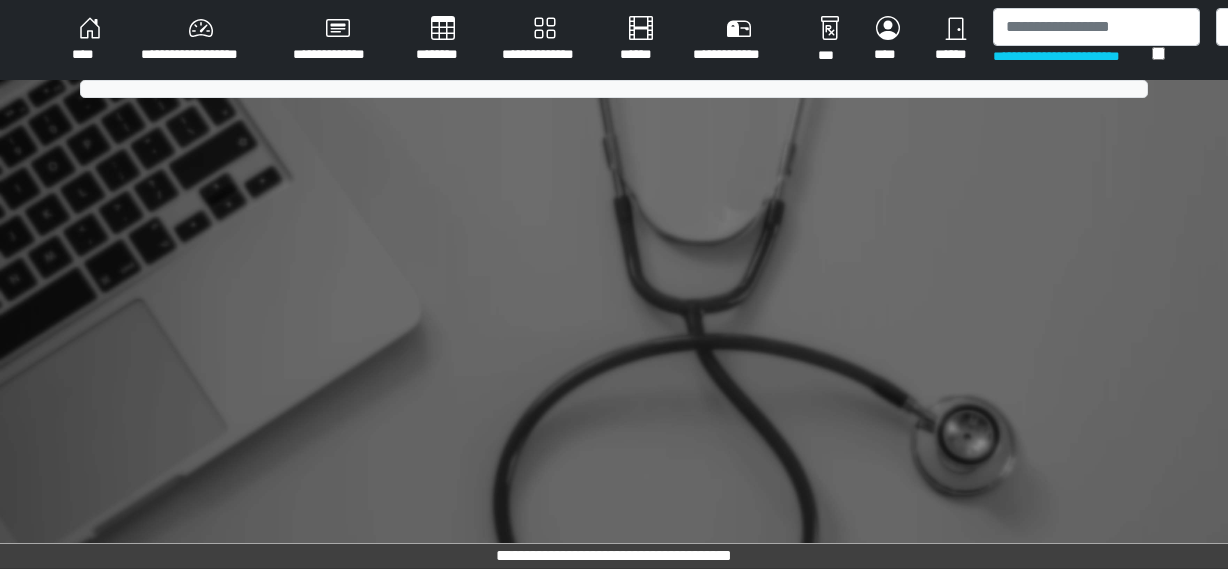 scroll, scrollTop: 0, scrollLeft: 0, axis: both 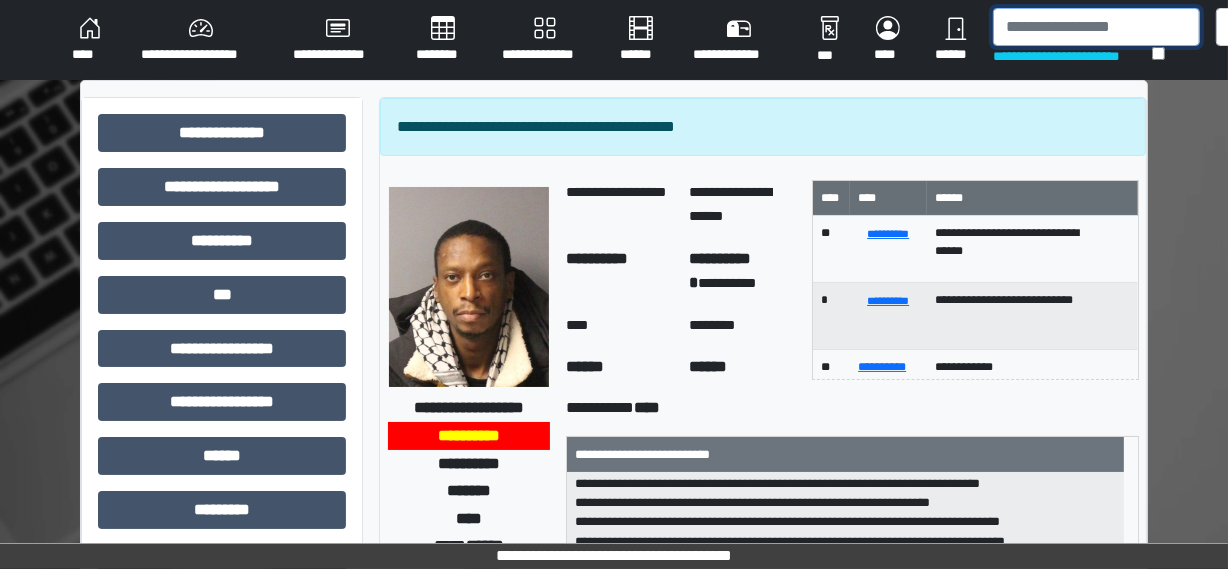 click at bounding box center (1096, 27) 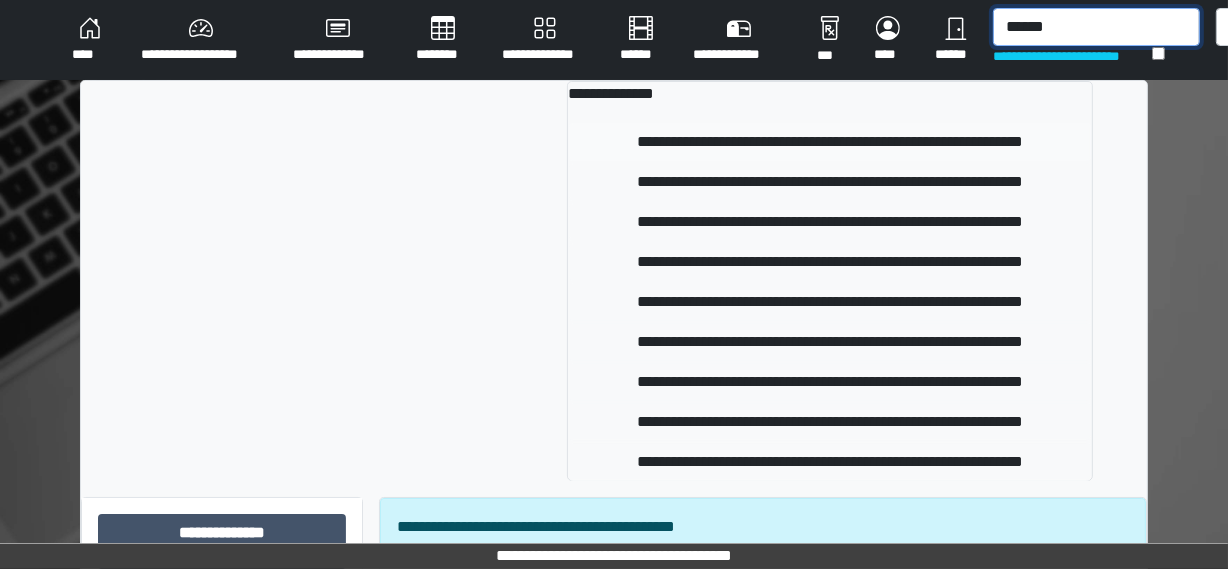 type on "******" 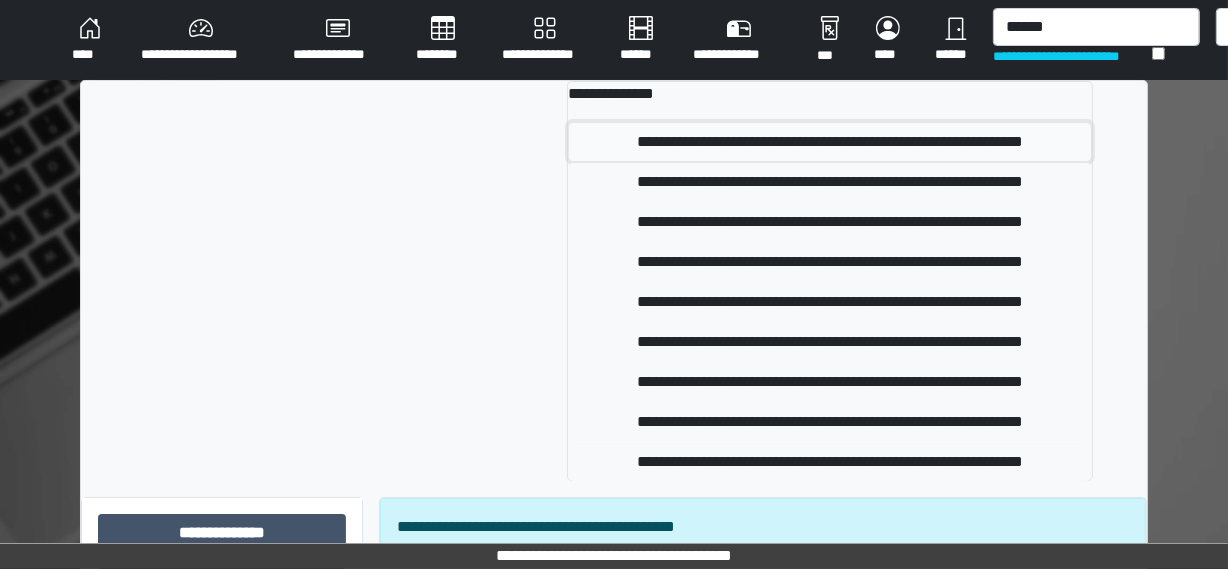 click on "**********" at bounding box center [829, 142] 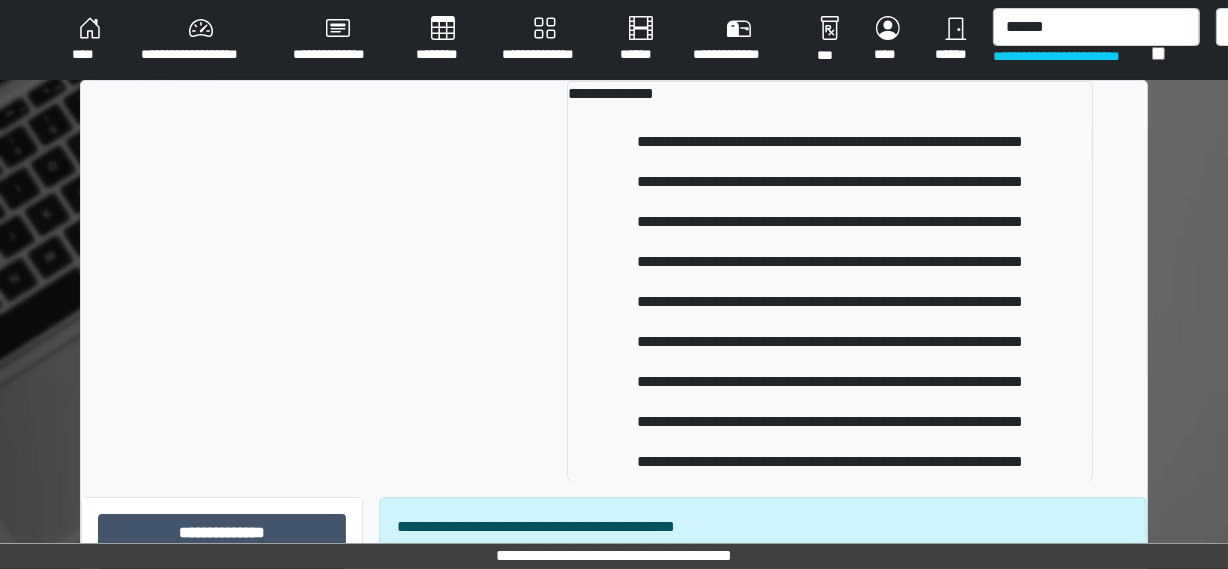 type 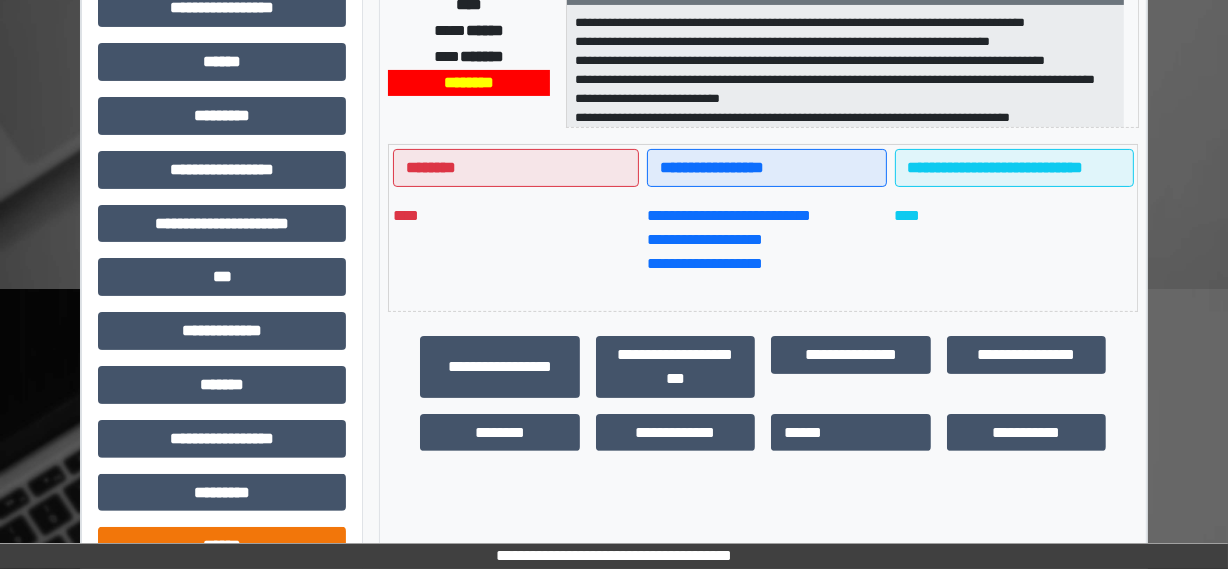 scroll, scrollTop: 545, scrollLeft: 0, axis: vertical 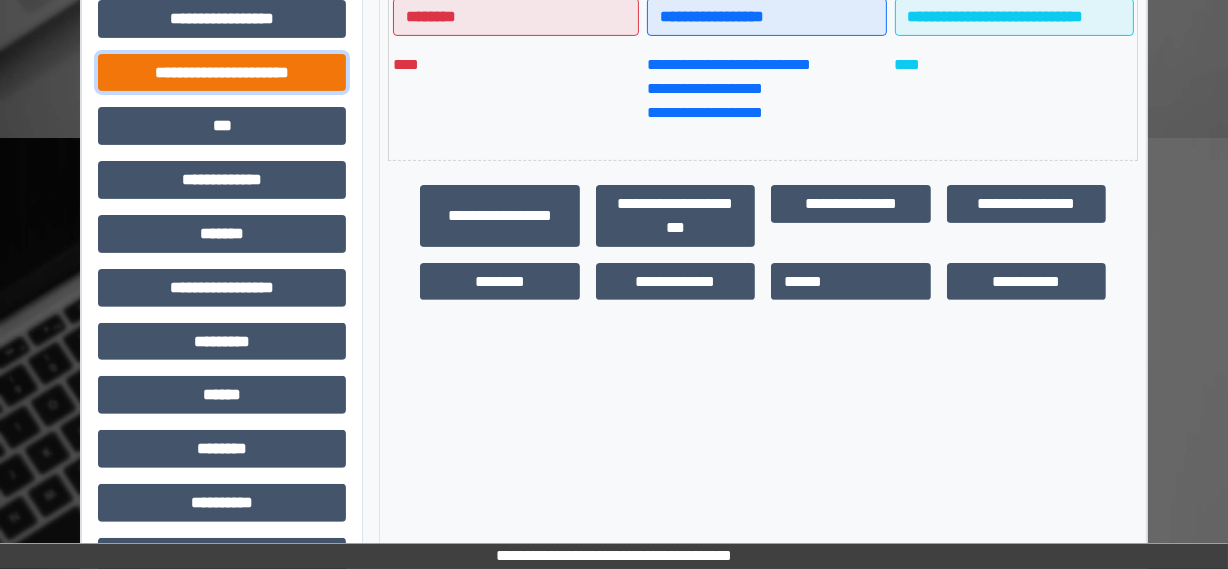 click on "**********" at bounding box center (222, 73) 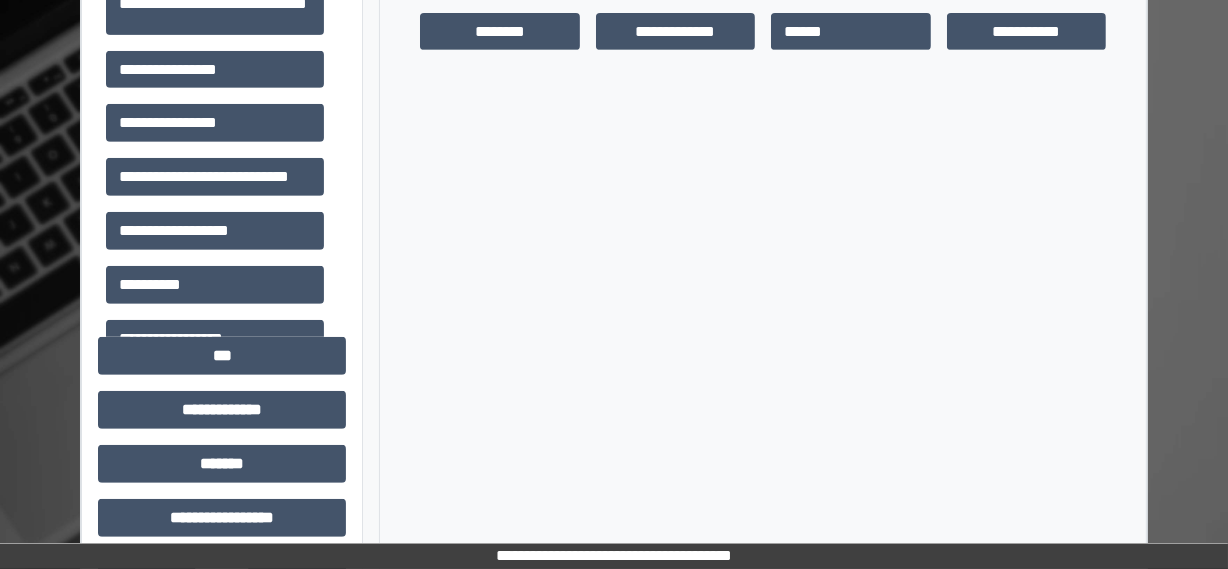 scroll, scrollTop: 818, scrollLeft: 0, axis: vertical 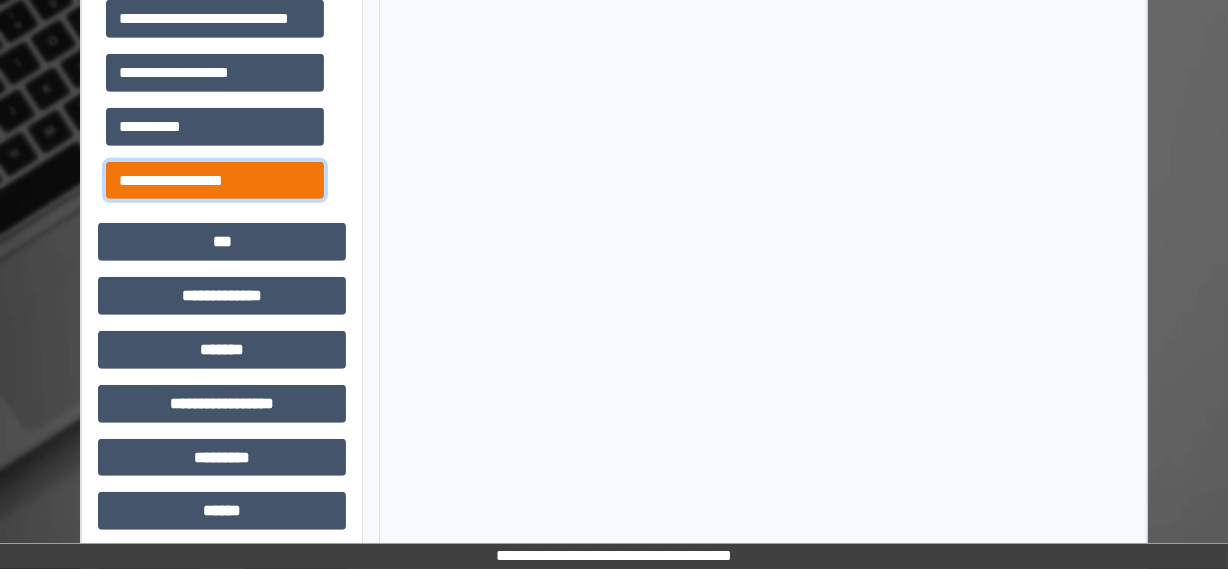 click on "**********" at bounding box center (215, 181) 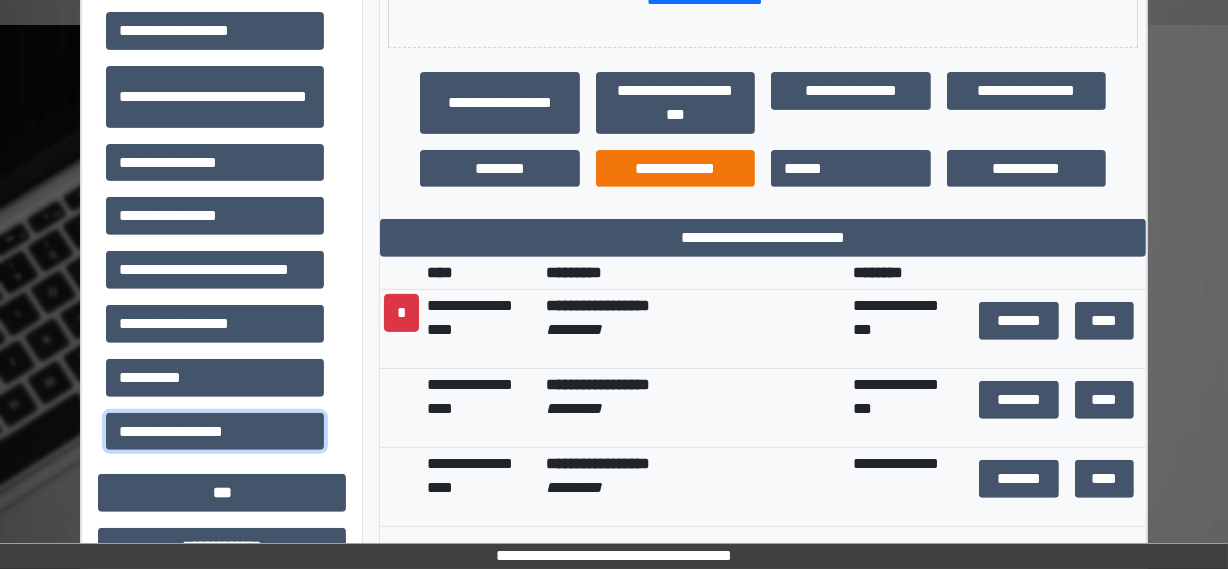 scroll, scrollTop: 636, scrollLeft: 0, axis: vertical 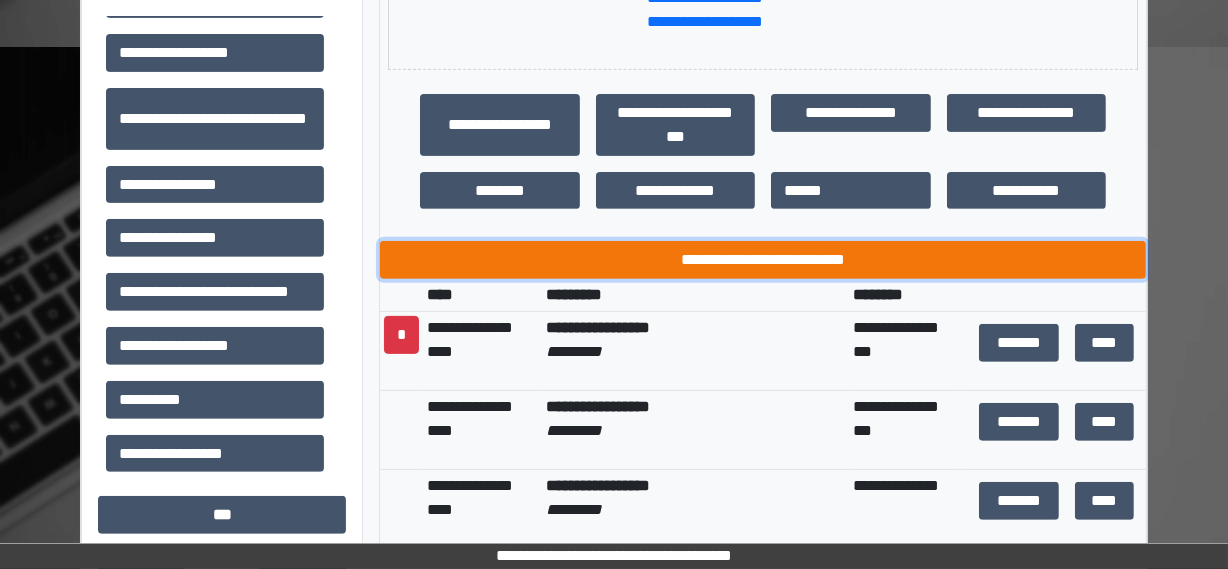 click on "**********" at bounding box center [763, 260] 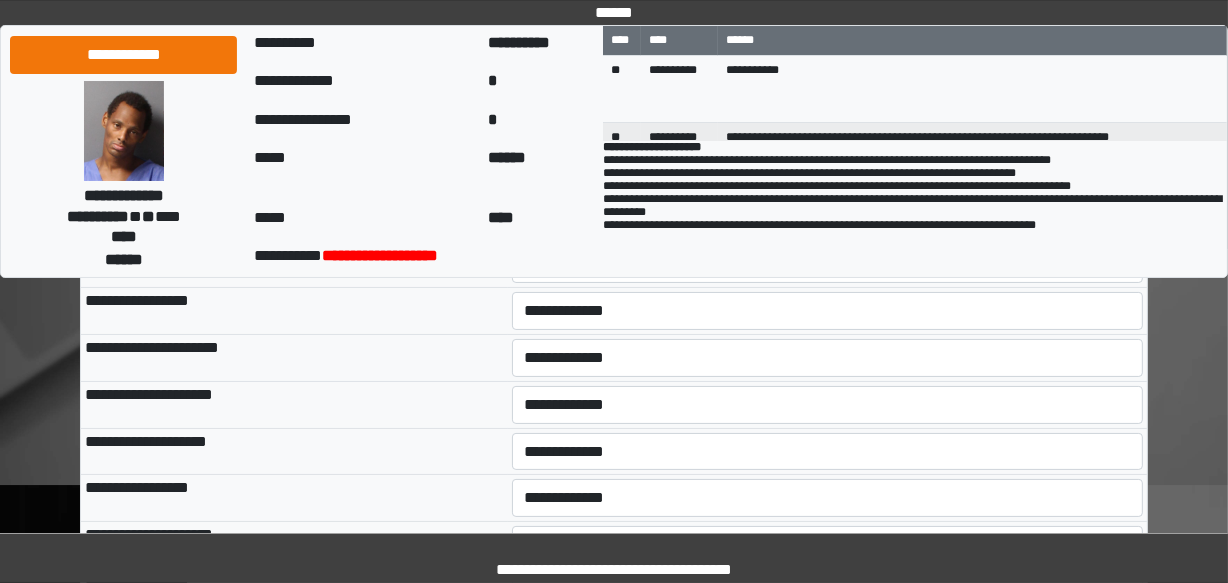 scroll, scrollTop: 0, scrollLeft: 0, axis: both 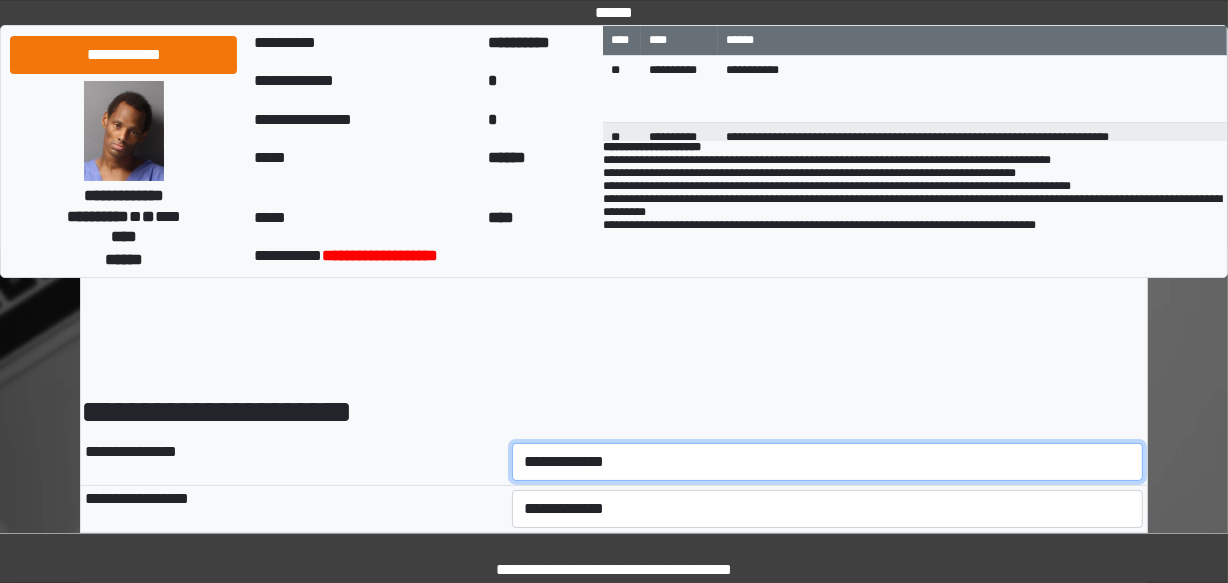click on "**********" at bounding box center (828, 462) 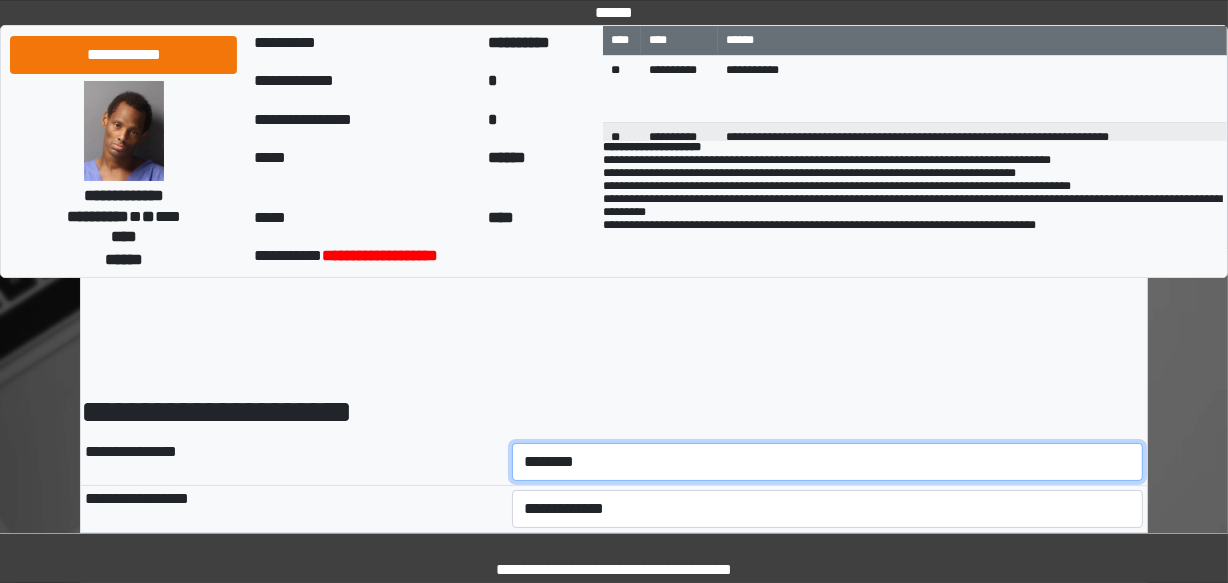 click on "**********" at bounding box center [828, 462] 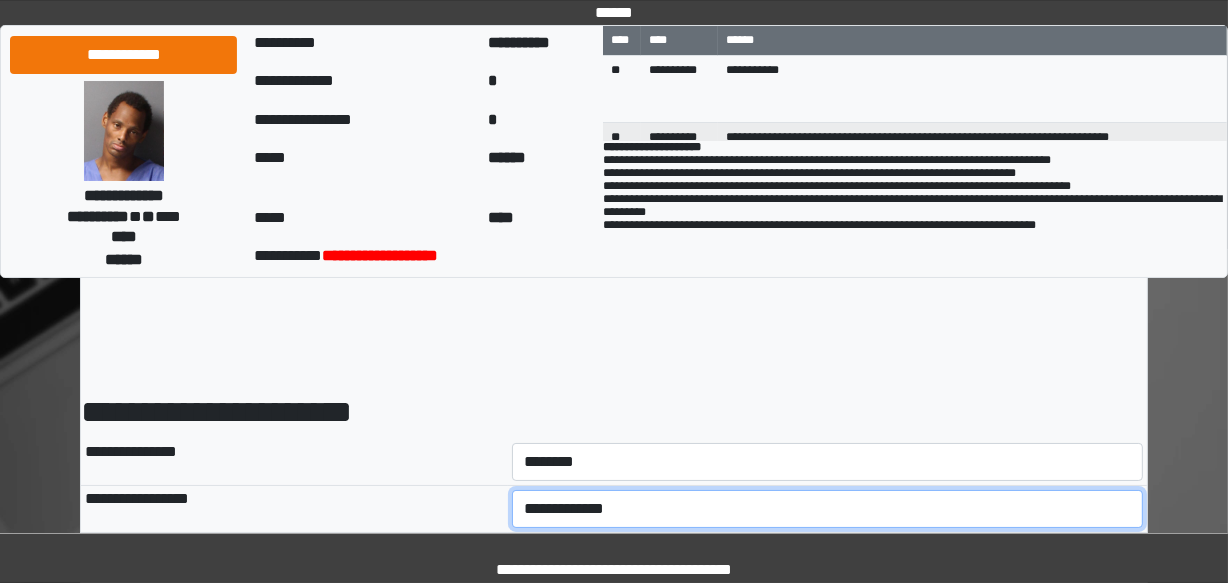 click on "**********" at bounding box center [828, 509] 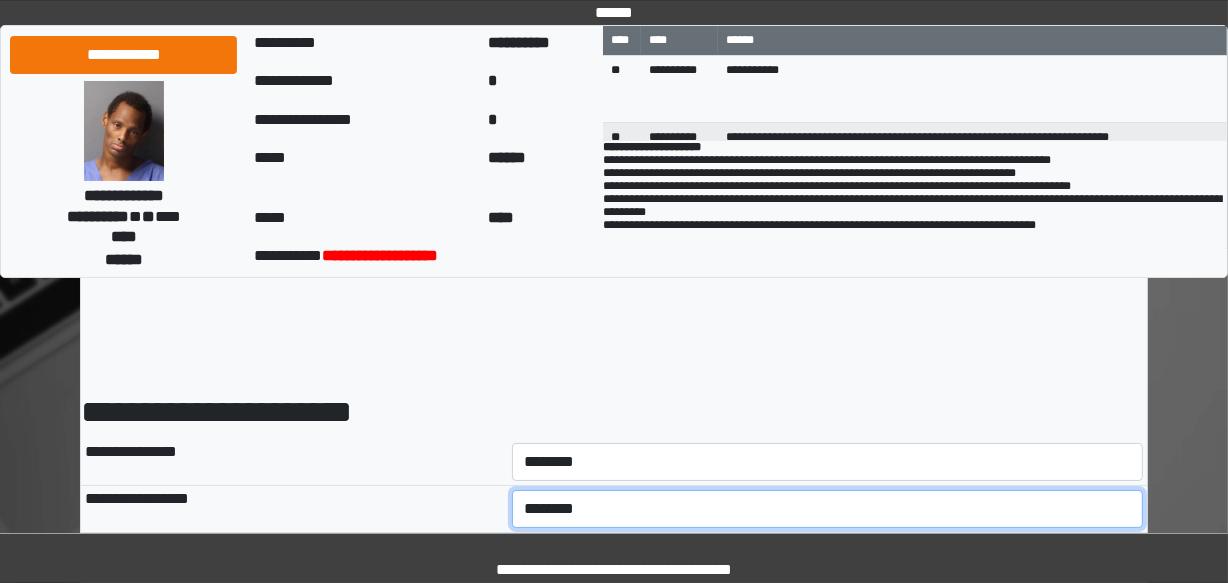 click on "**********" at bounding box center [828, 509] 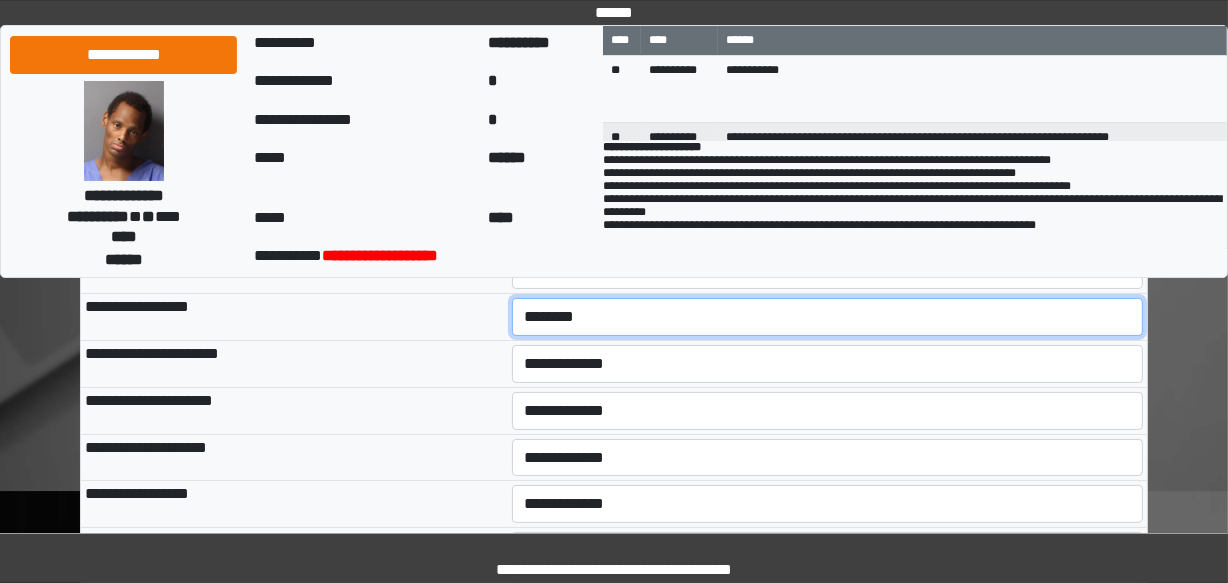 scroll, scrollTop: 185, scrollLeft: 0, axis: vertical 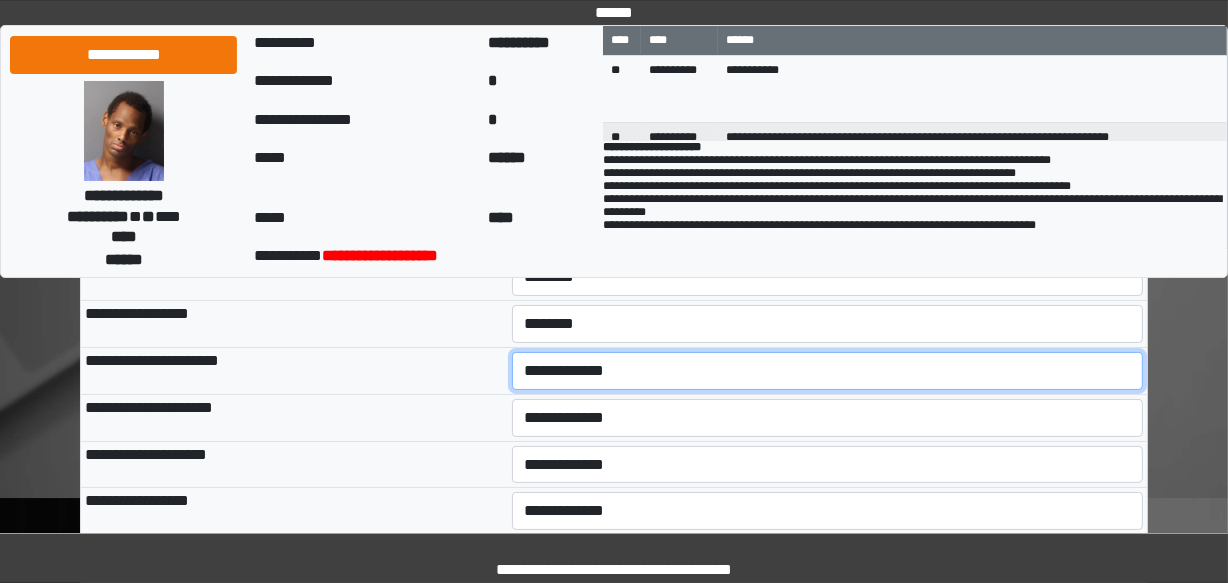 click on "**********" at bounding box center (828, 371) 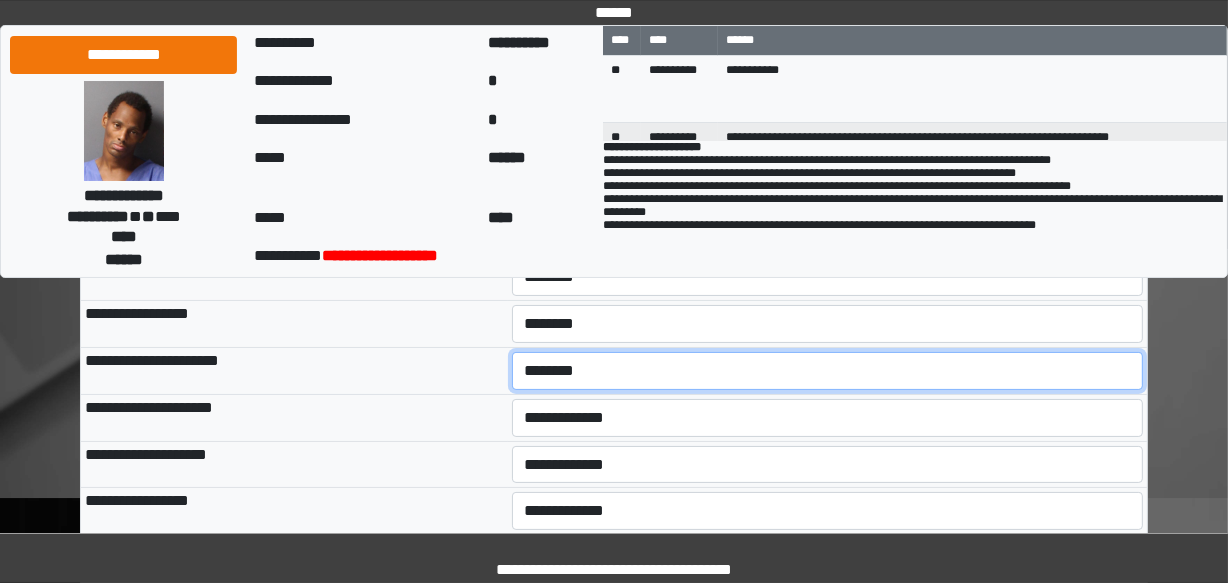 click on "**********" at bounding box center [828, 371] 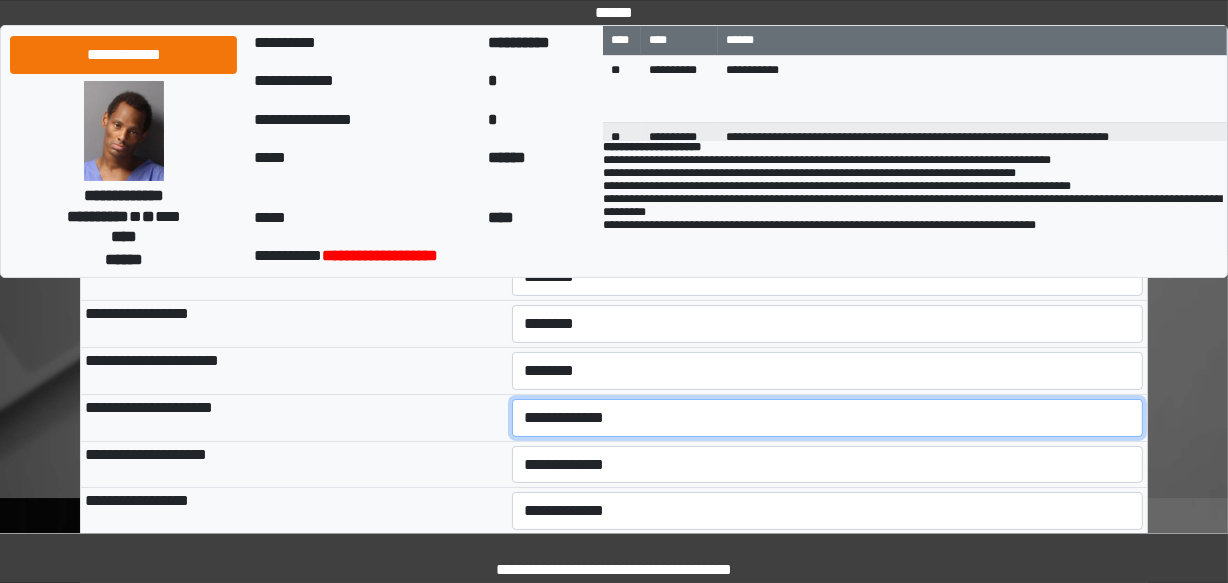 click on "**********" at bounding box center (828, 418) 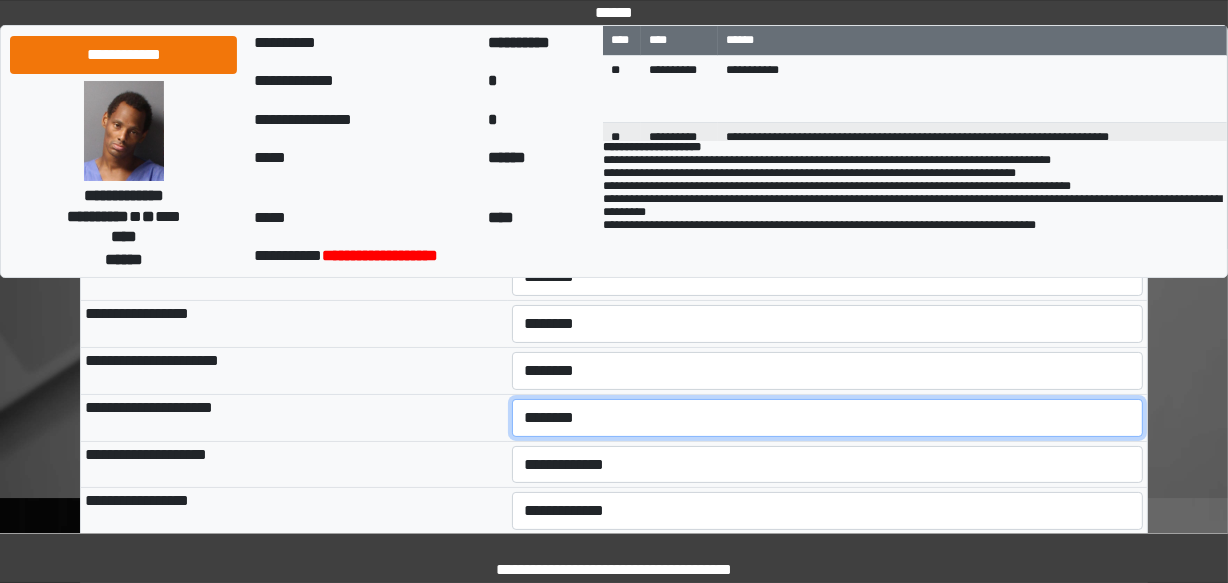 click on "**********" at bounding box center [828, 418] 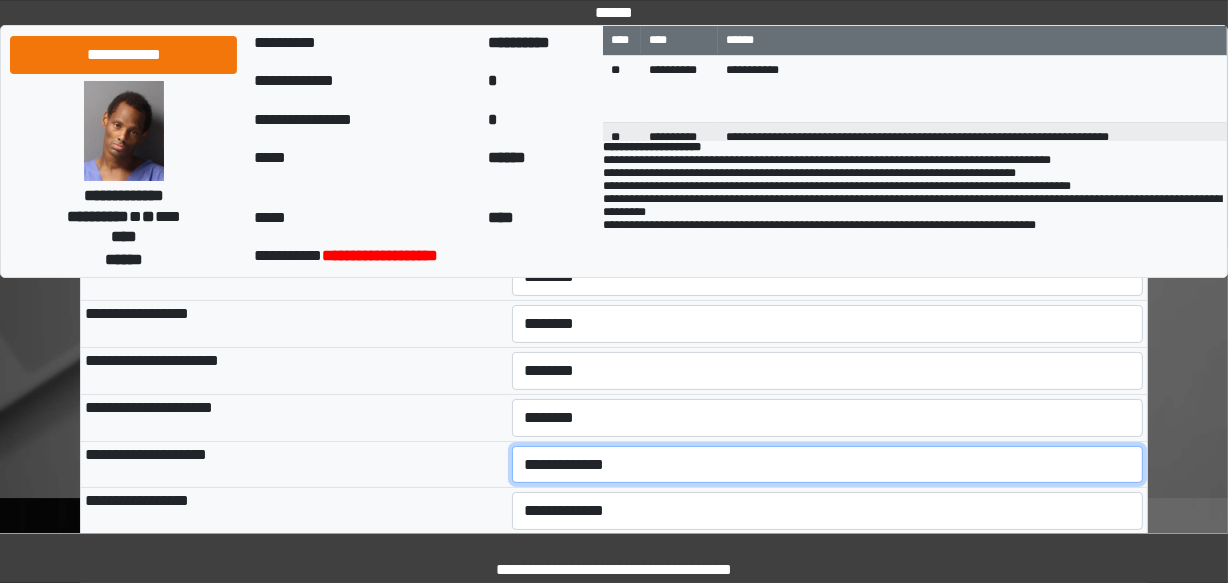 click on "**********" at bounding box center [828, 465] 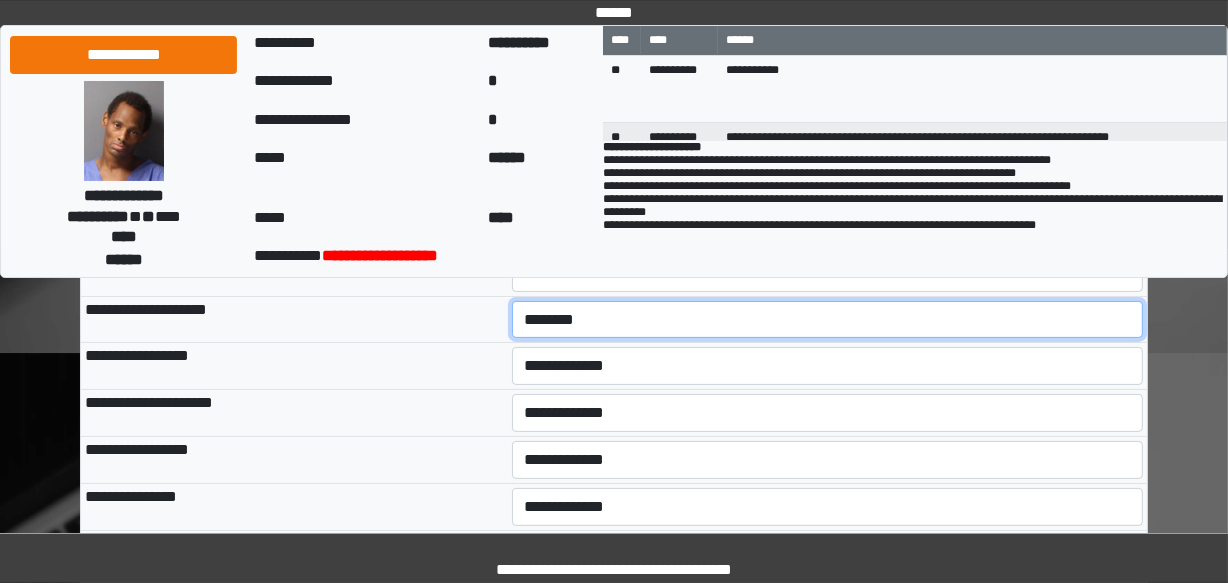 scroll, scrollTop: 360, scrollLeft: 0, axis: vertical 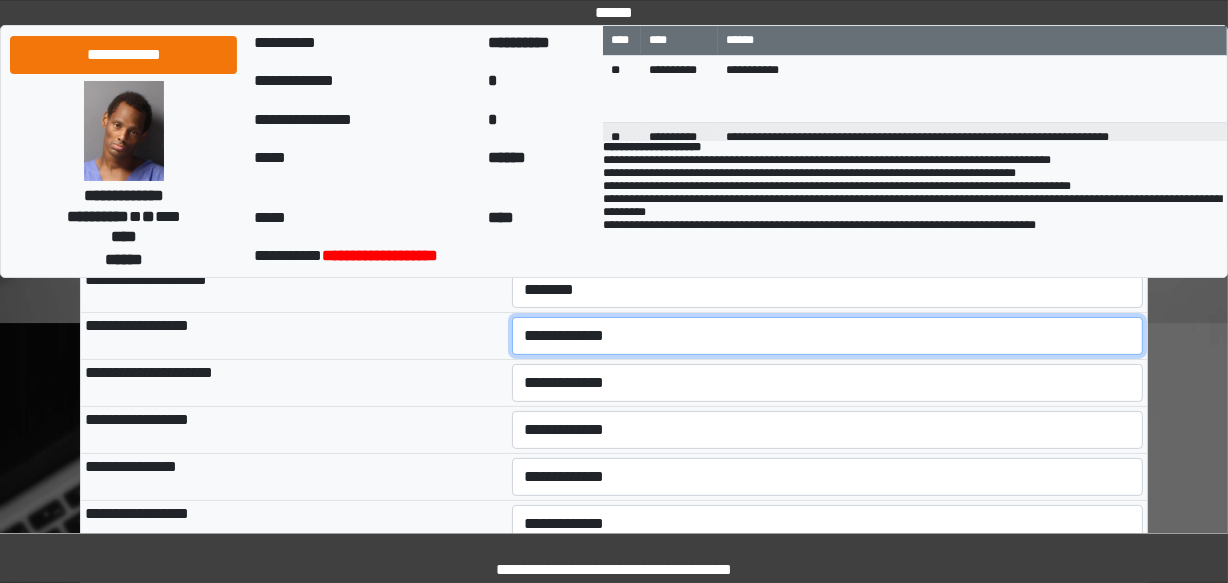 click on "**********" at bounding box center (828, 336) 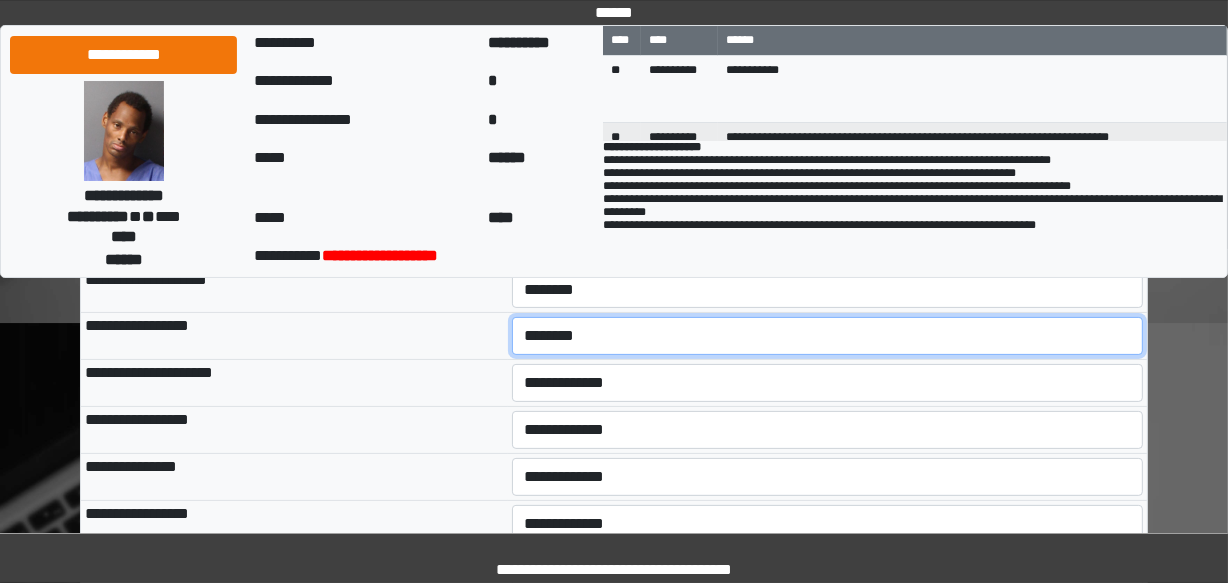click on "**********" at bounding box center [828, 336] 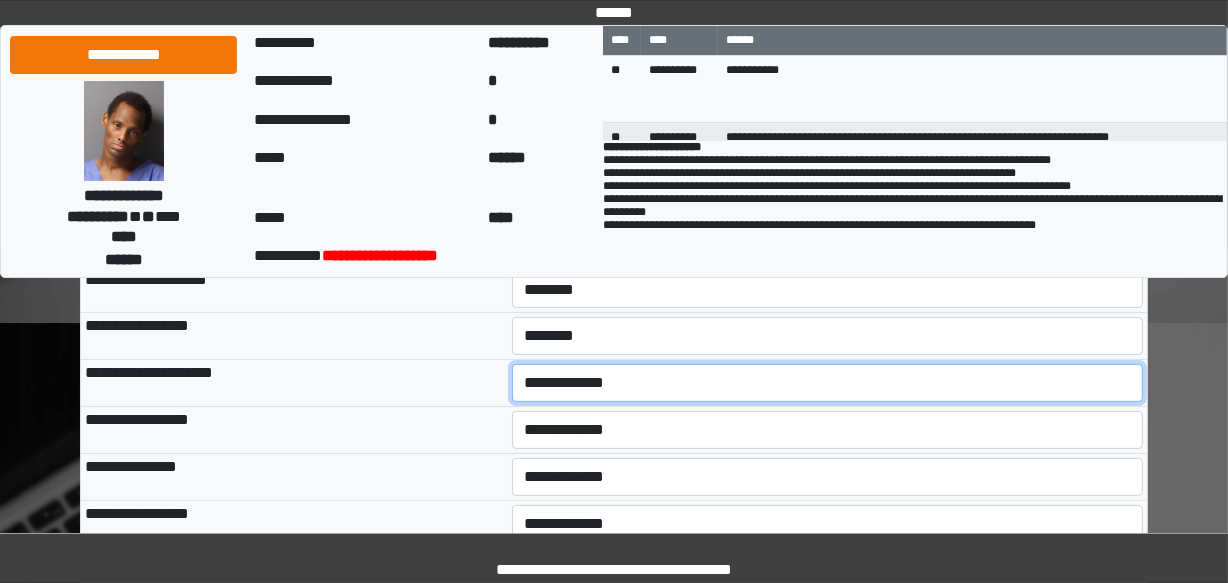 click on "**********" at bounding box center [828, 383] 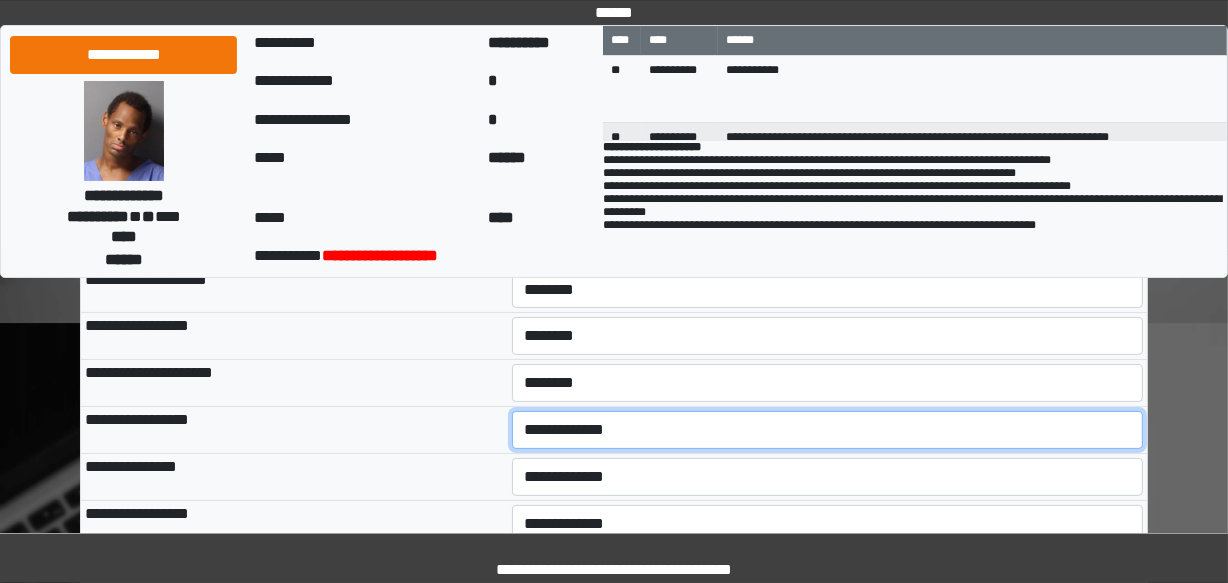 click on "**********" at bounding box center (828, 430) 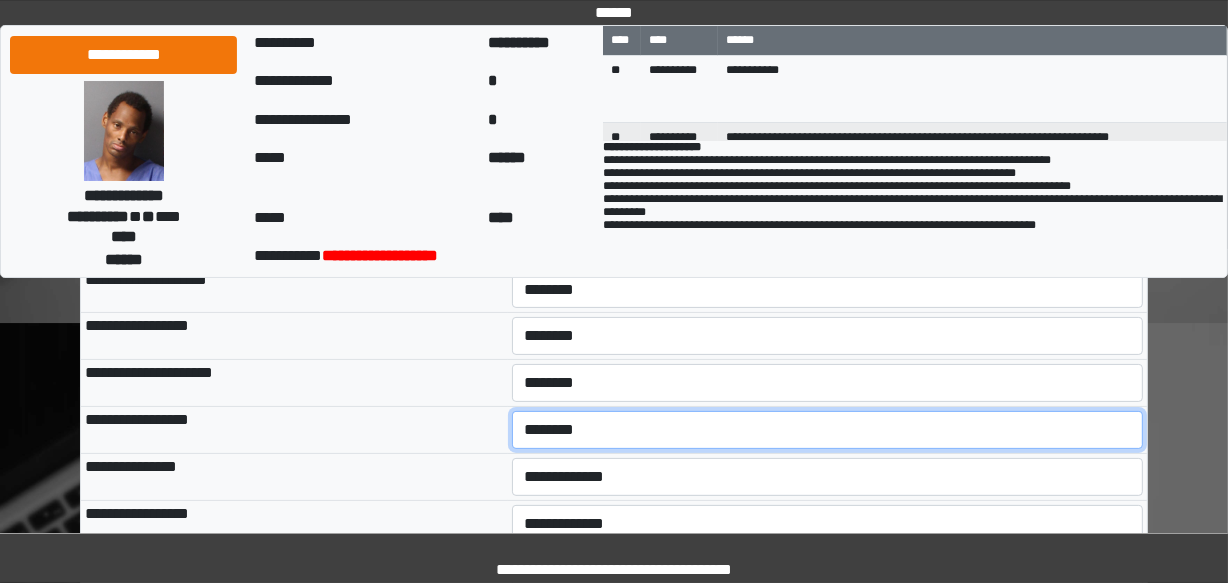 click on "**********" at bounding box center [828, 430] 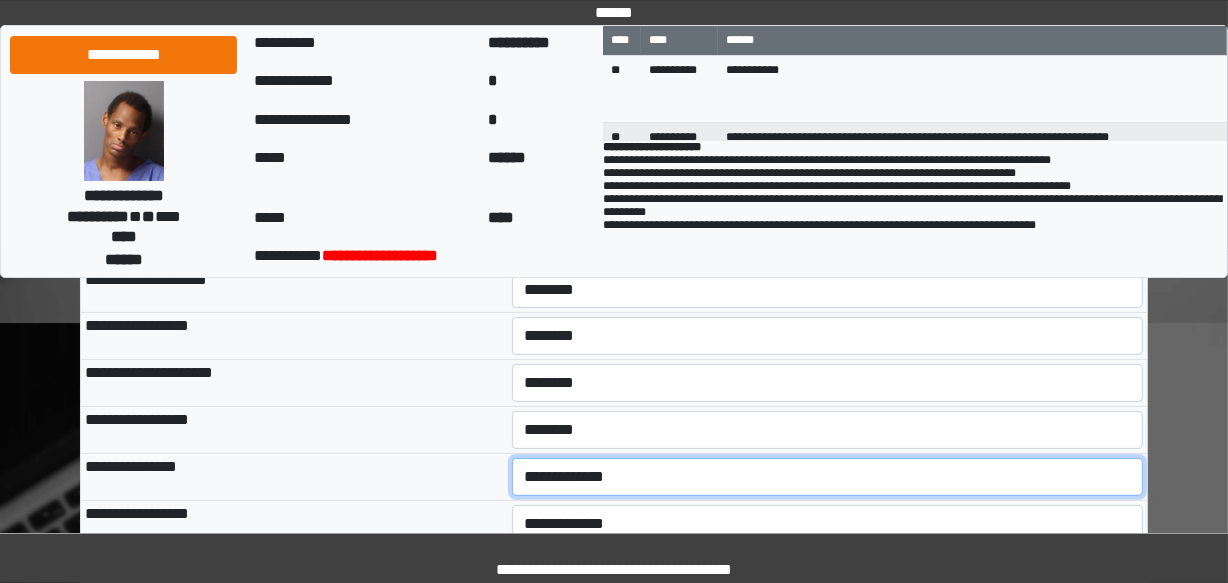 click on "**********" at bounding box center (828, 477) 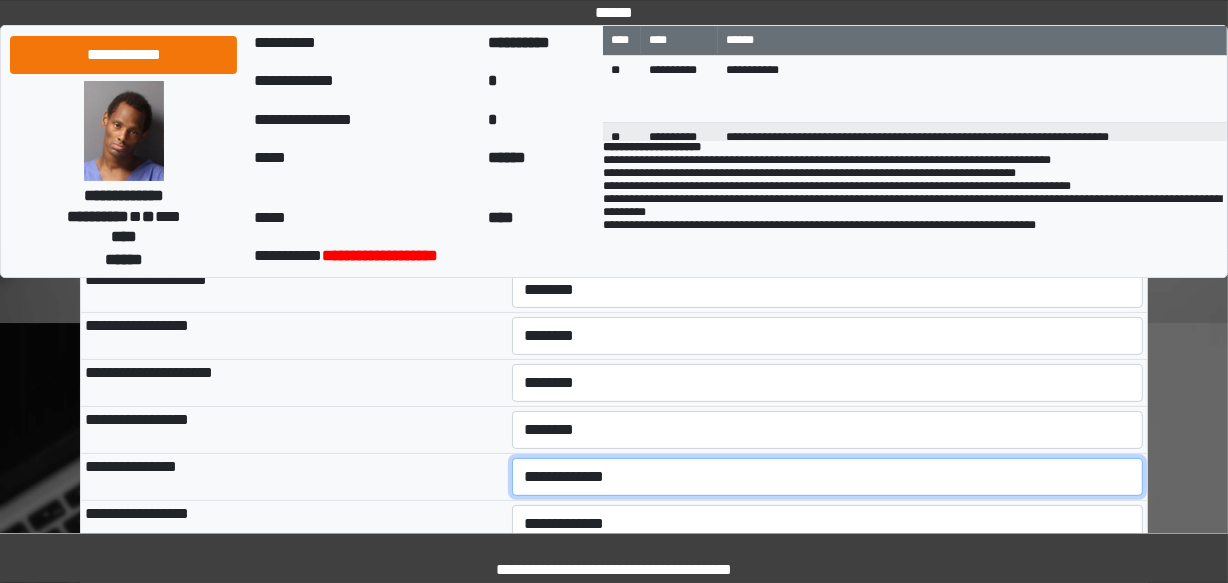 select on "*" 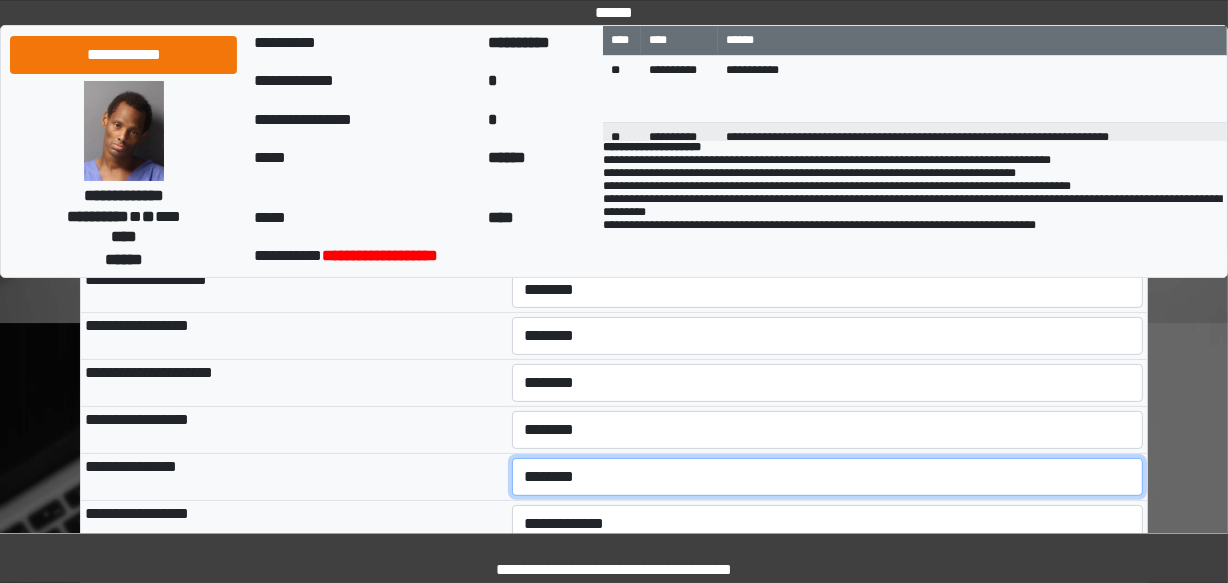click on "**********" at bounding box center (828, 477) 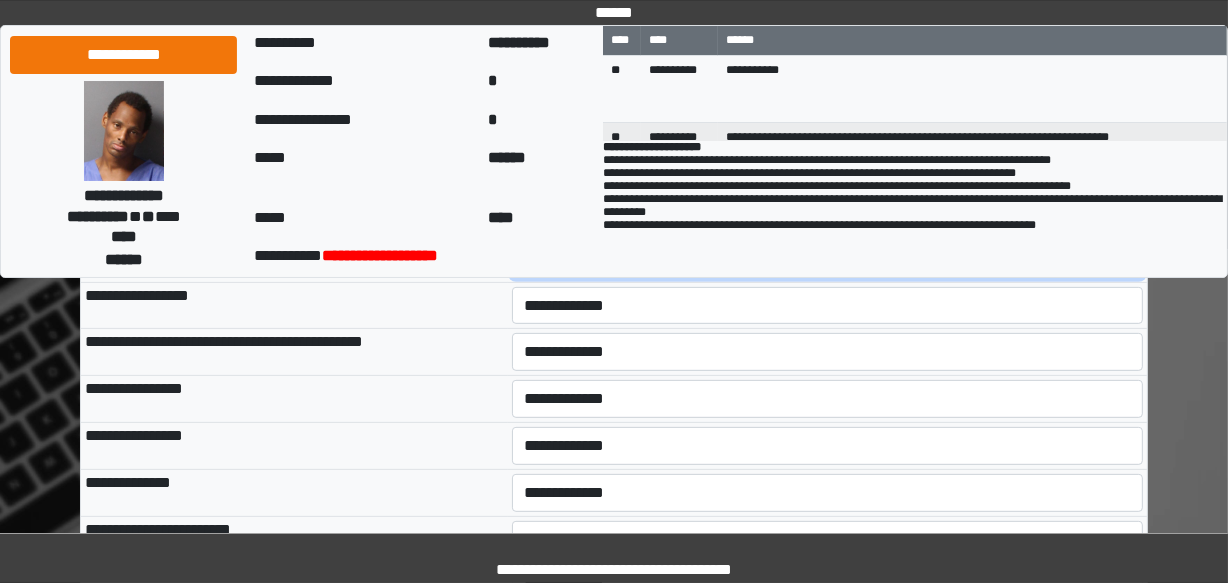 scroll, scrollTop: 583, scrollLeft: 0, axis: vertical 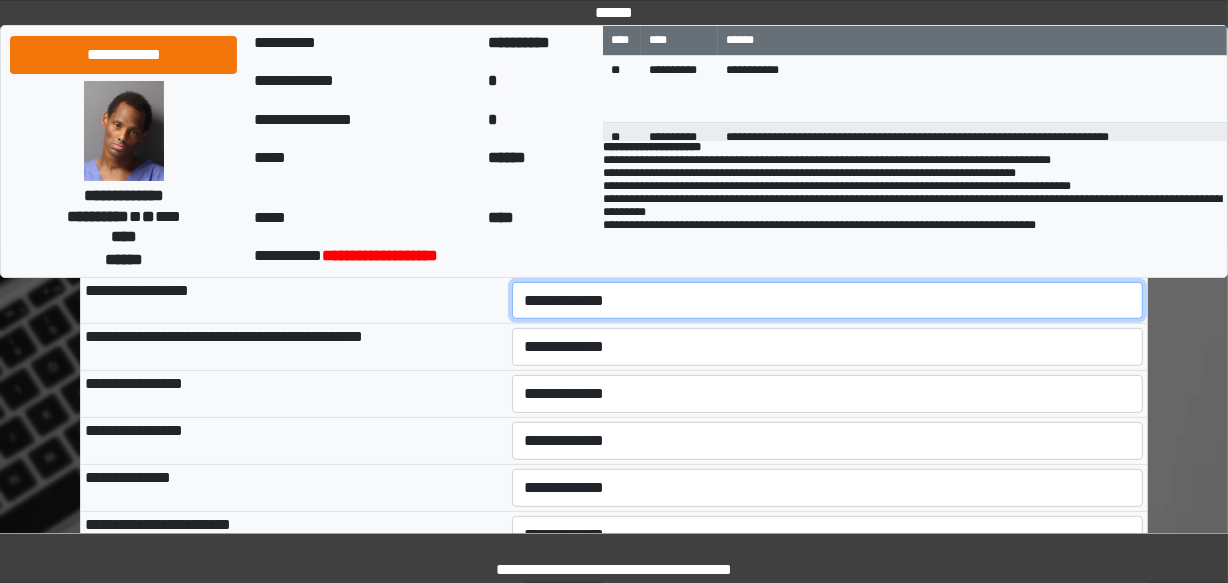 click on "**********" at bounding box center [828, 301] 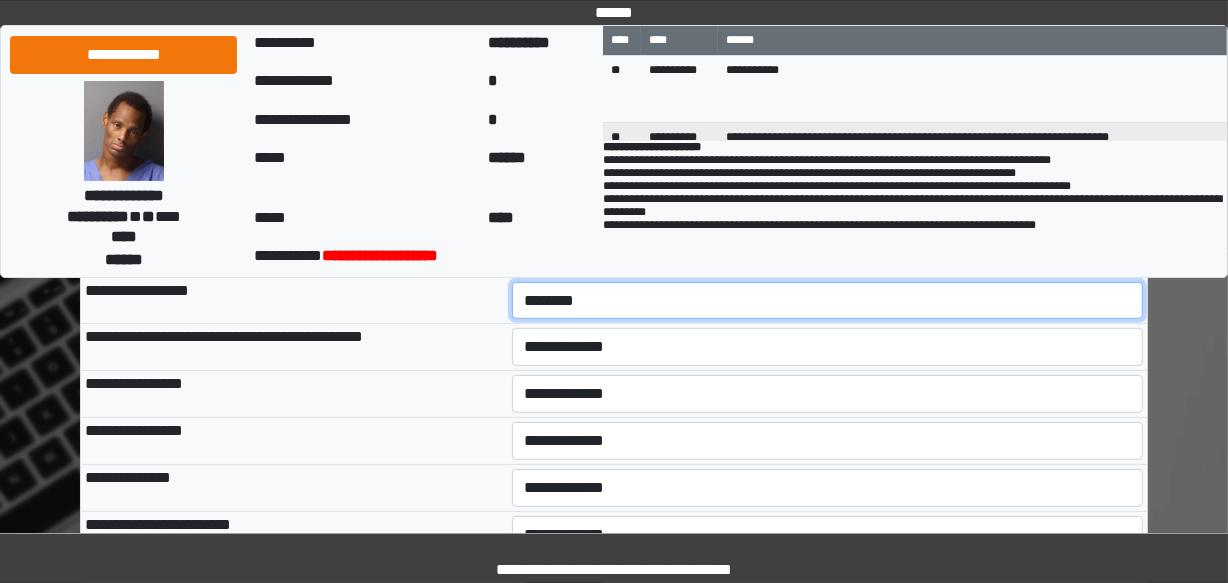click on "**********" at bounding box center [828, 301] 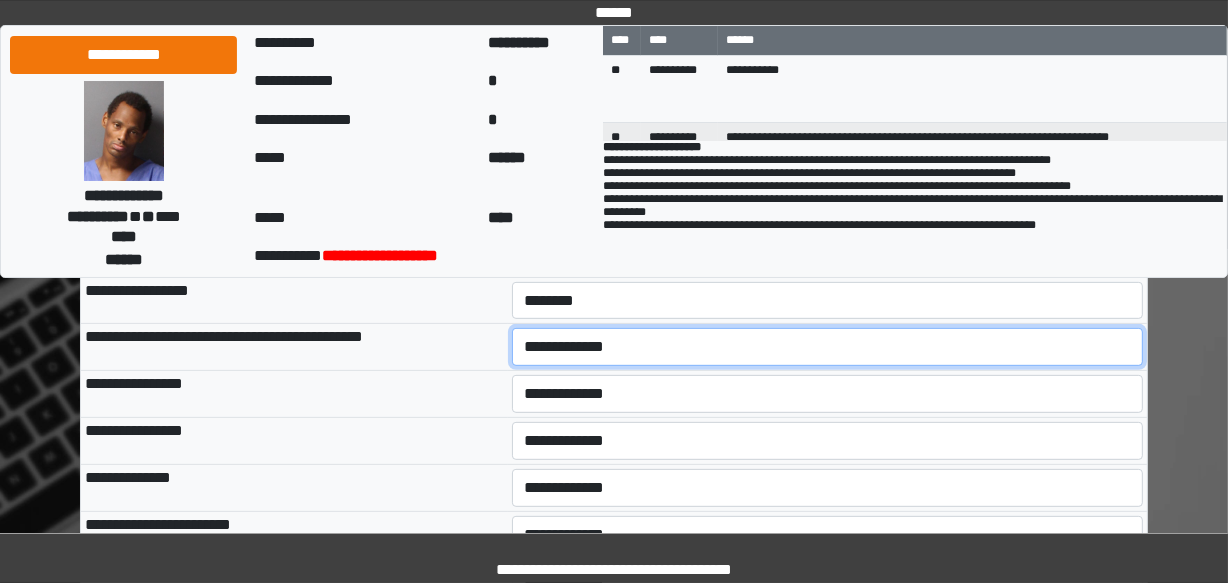 drag, startPoint x: 619, startPoint y: 349, endPoint x: 618, endPoint y: 359, distance: 10.049875 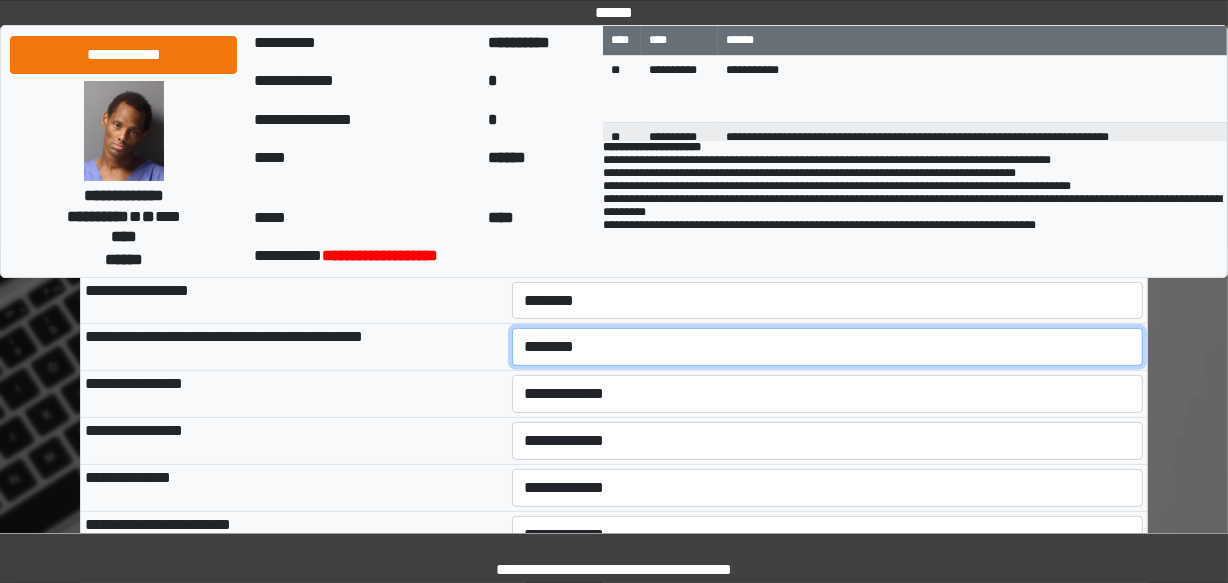 click on "**********" at bounding box center (828, 347) 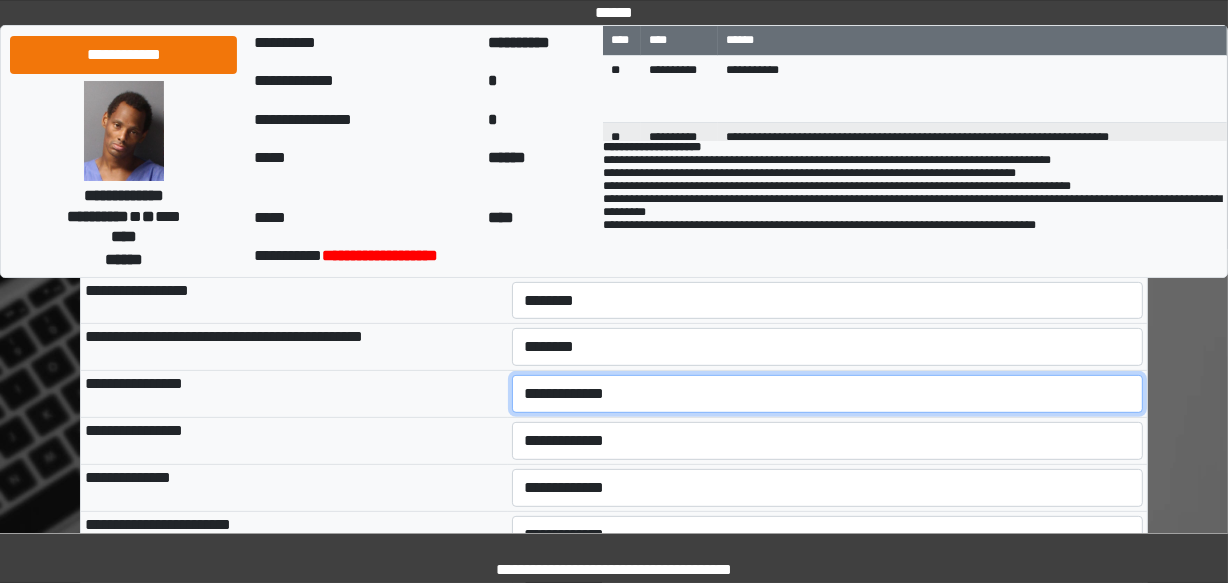 click on "**********" at bounding box center (828, 394) 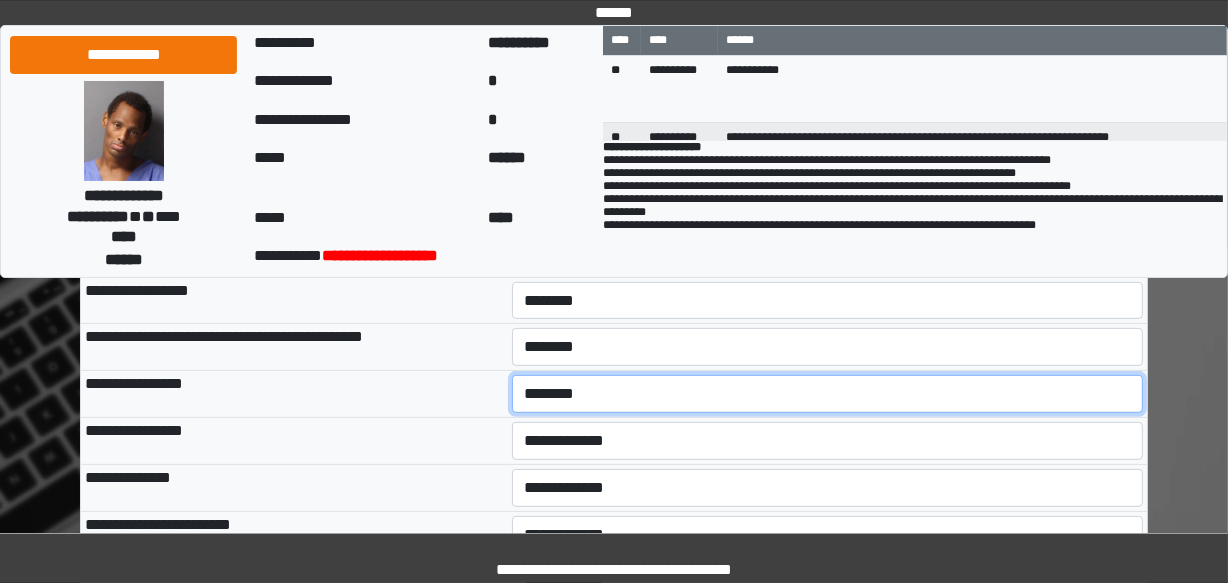 click on "**********" at bounding box center [828, 394] 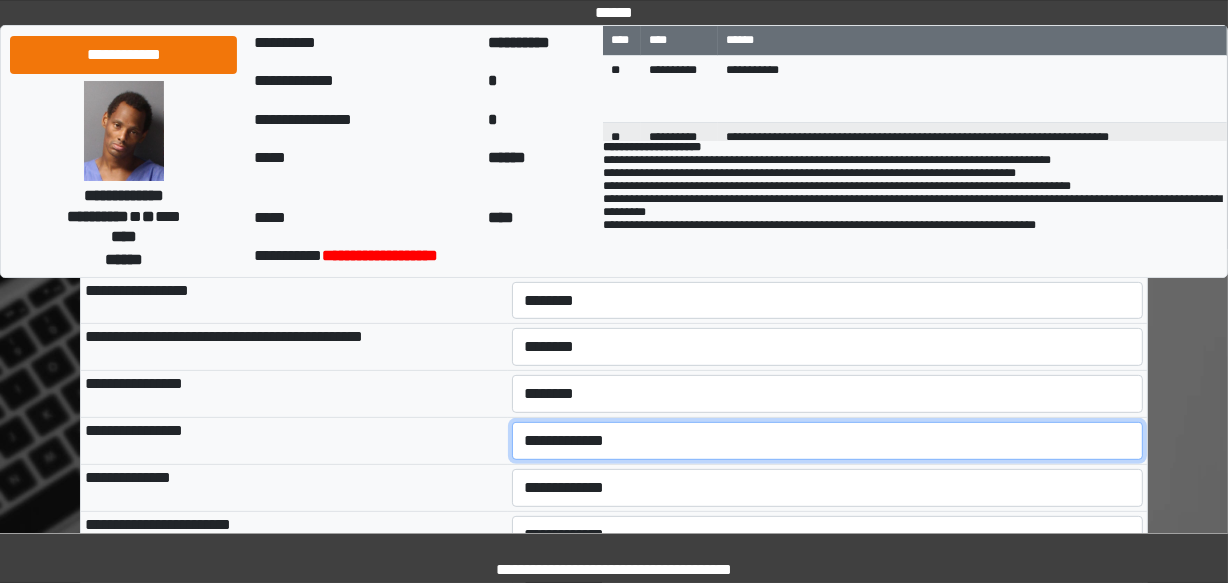 drag, startPoint x: 595, startPoint y: 443, endPoint x: 590, endPoint y: 454, distance: 12.083046 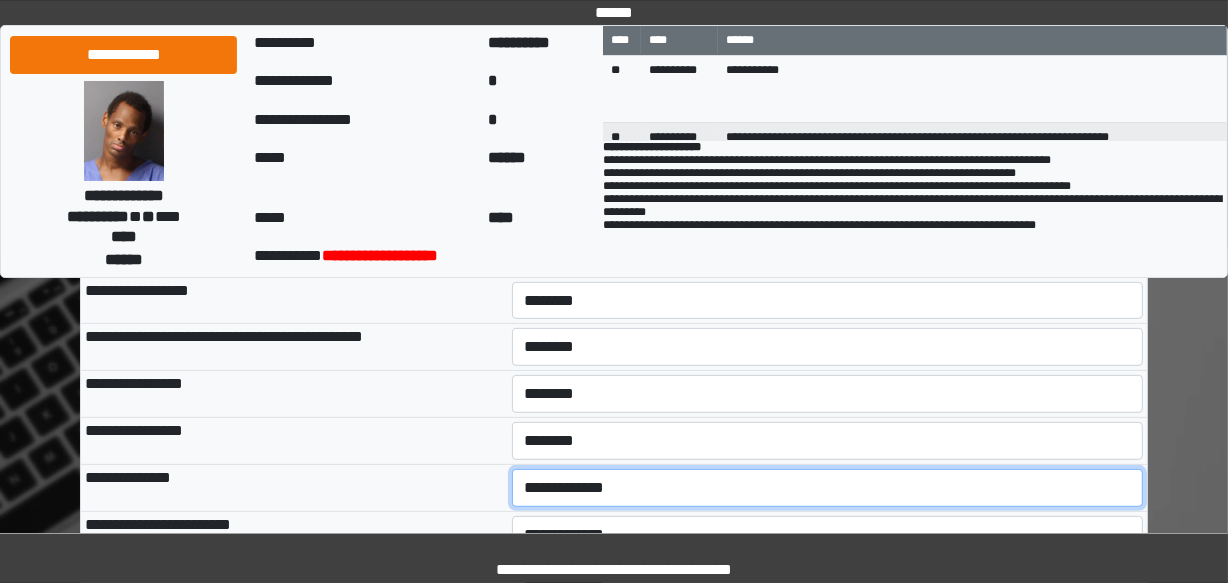 click on "**********" at bounding box center [828, 488] 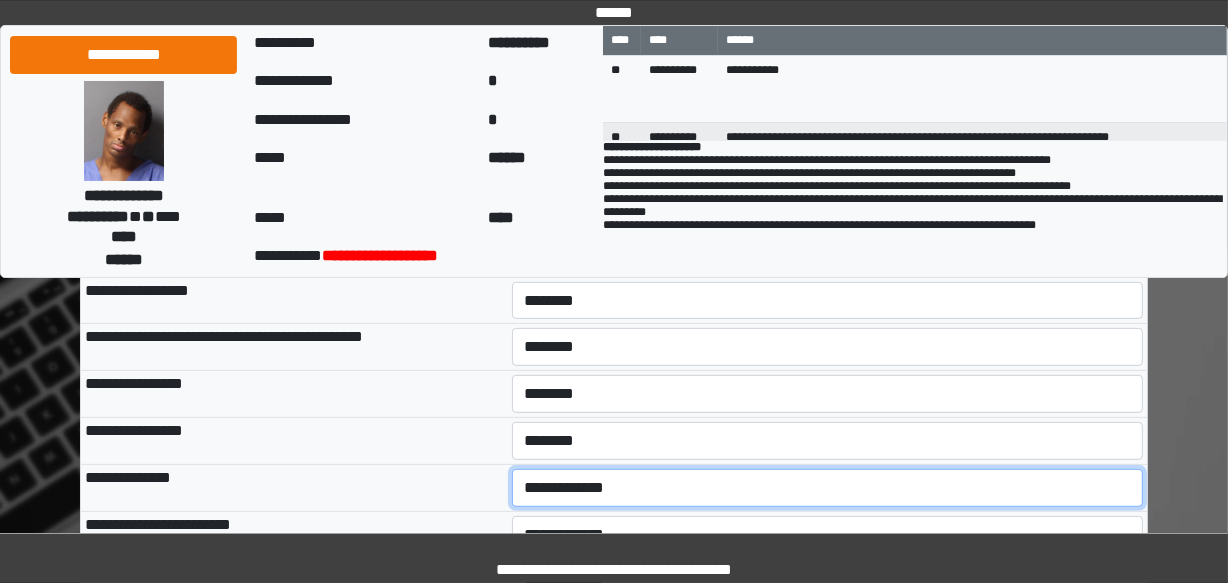select on "*" 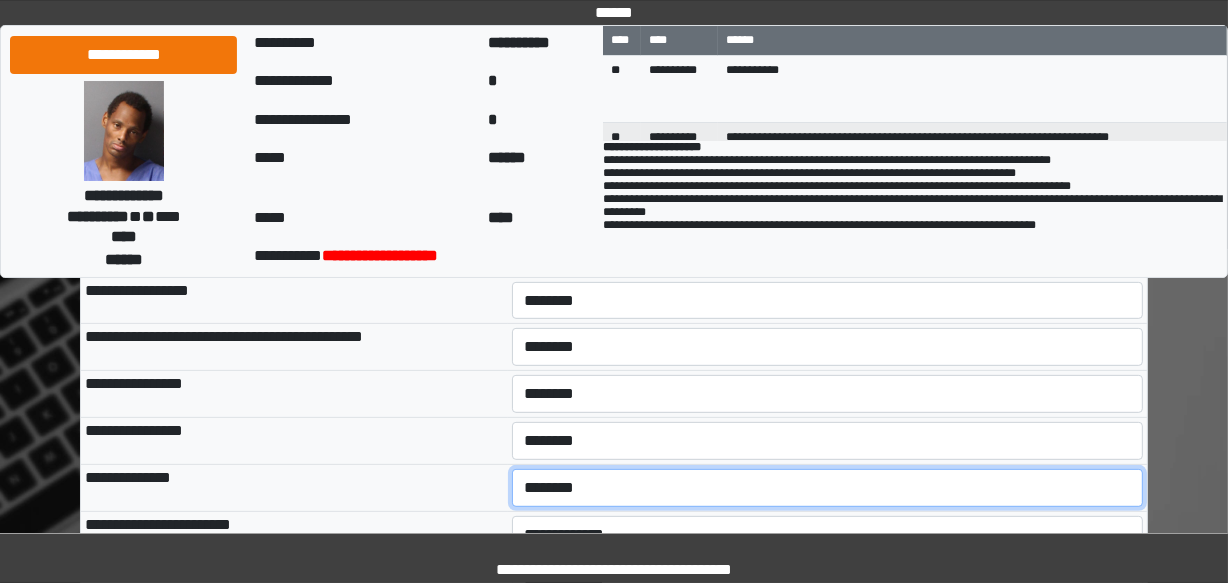 click on "**********" at bounding box center [828, 488] 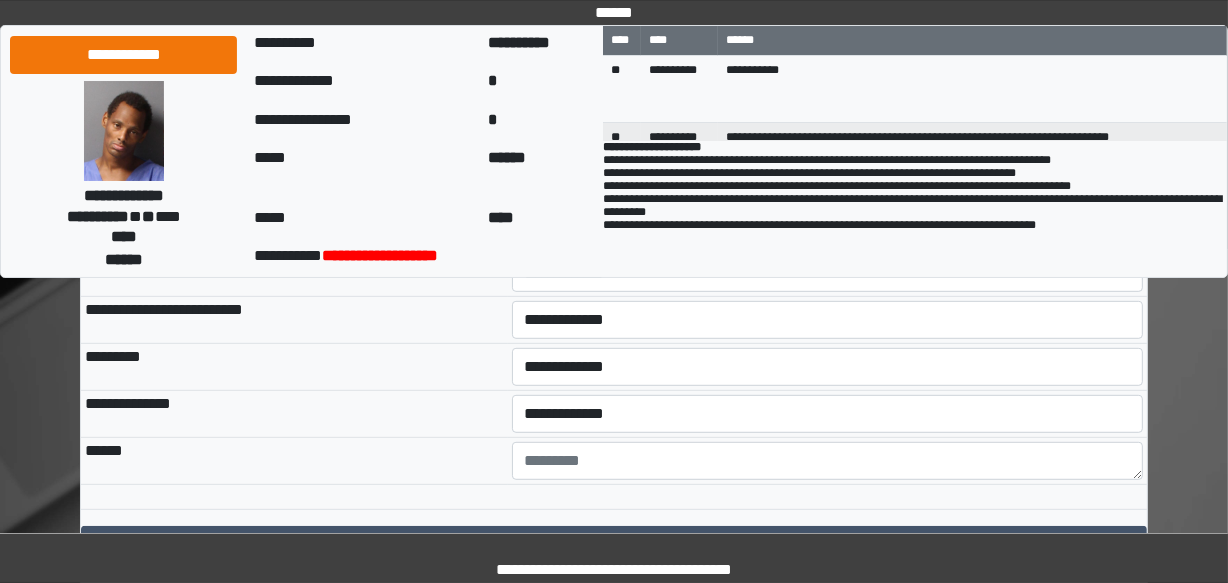 scroll, scrollTop: 851, scrollLeft: 0, axis: vertical 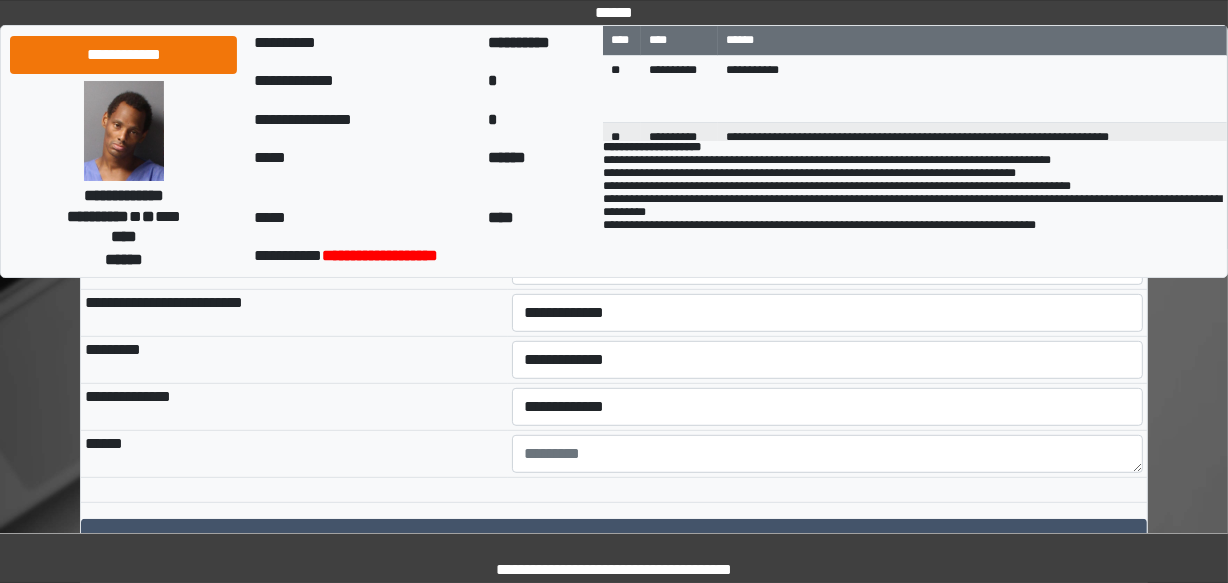 drag, startPoint x: 1210, startPoint y: 445, endPoint x: 1215, endPoint y: 397, distance: 48.259712 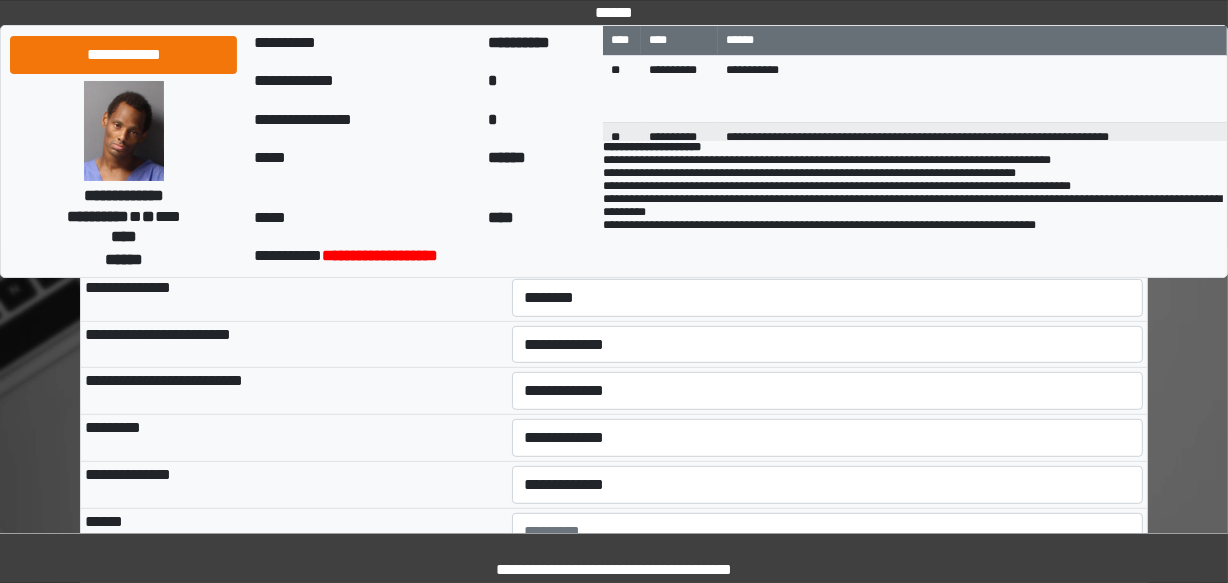 scroll, scrollTop: 770, scrollLeft: 0, axis: vertical 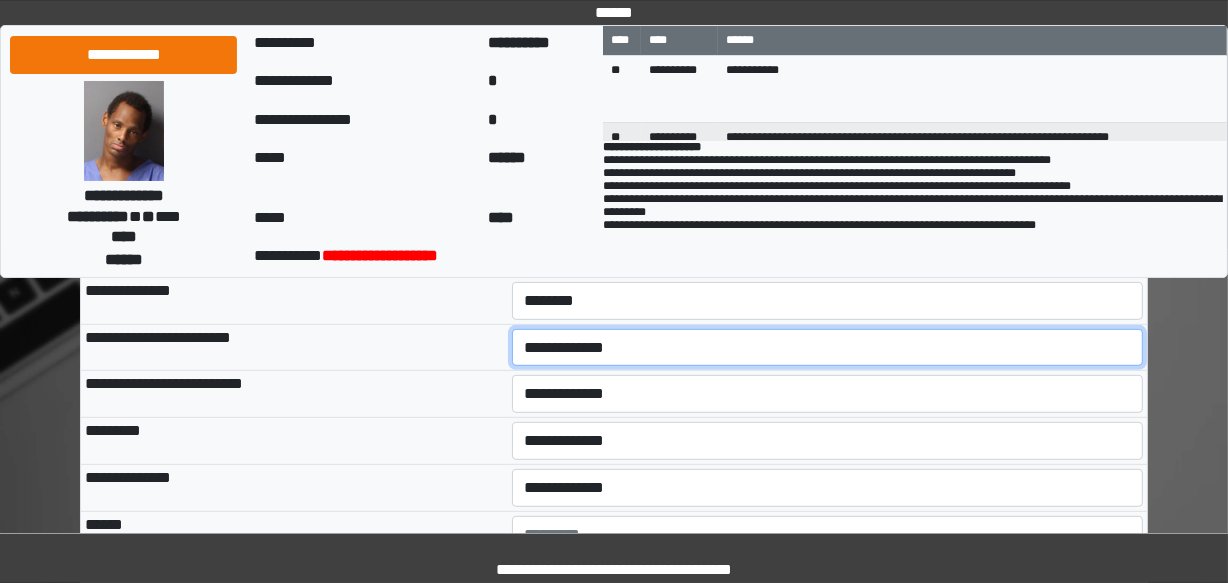 click on "**********" at bounding box center [828, 348] 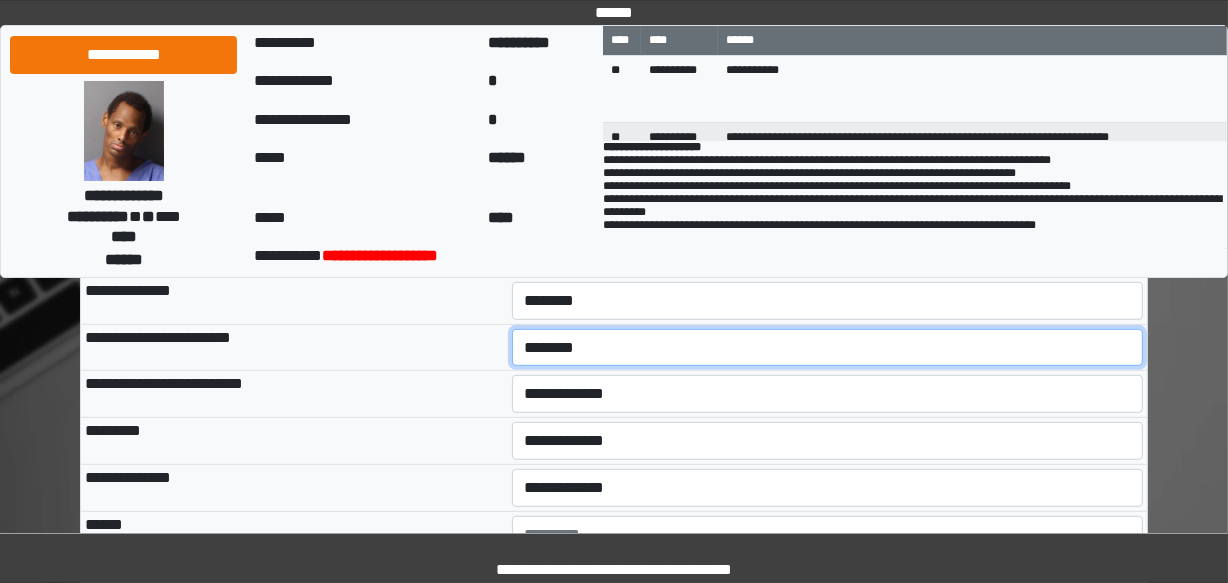 click on "**********" at bounding box center [828, 348] 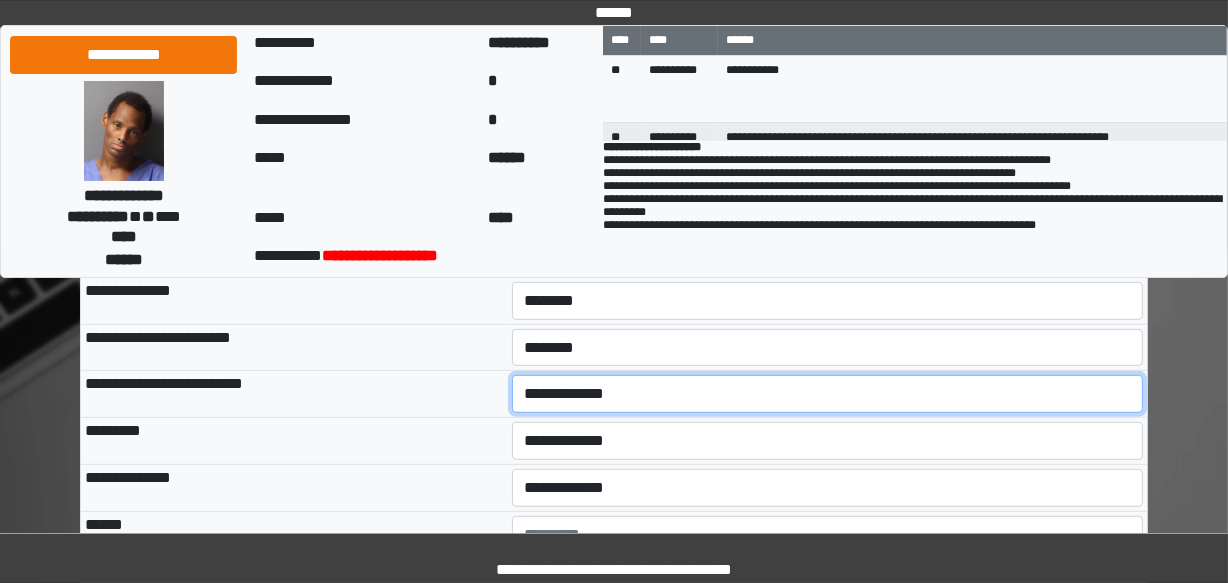 click on "**********" at bounding box center (828, 394) 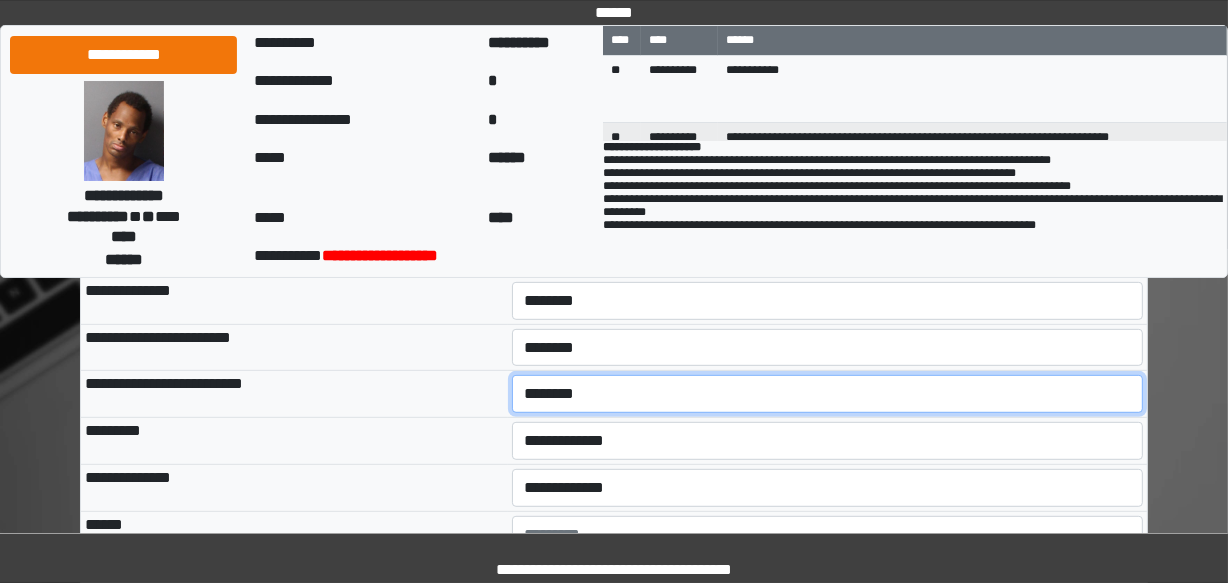 click on "**********" at bounding box center [828, 394] 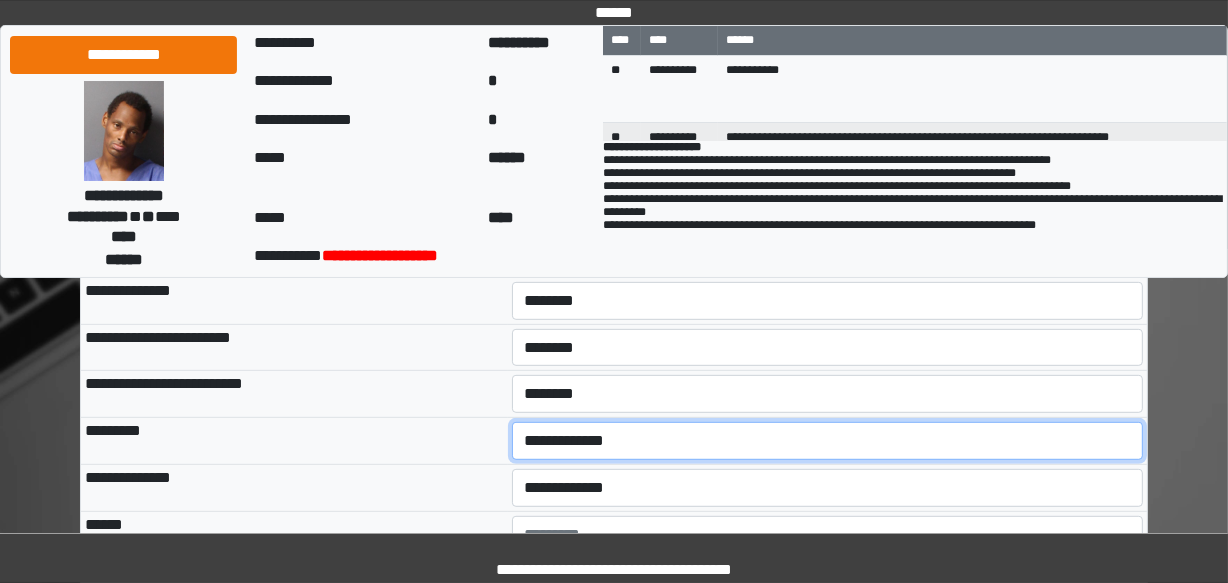 click on "**********" at bounding box center [828, 441] 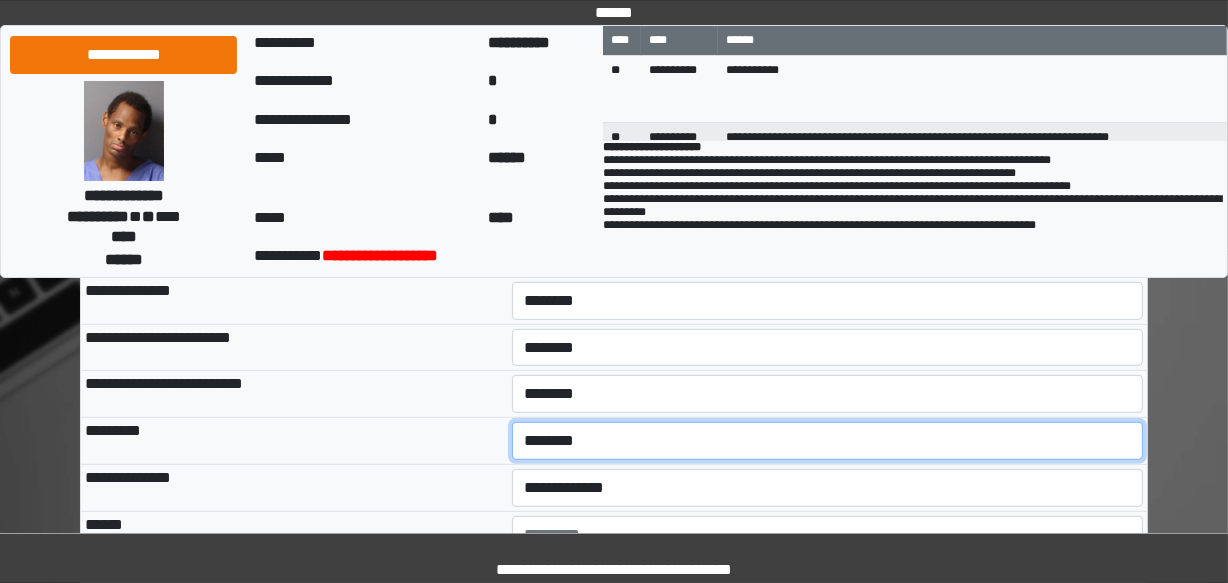 click on "**********" at bounding box center (828, 441) 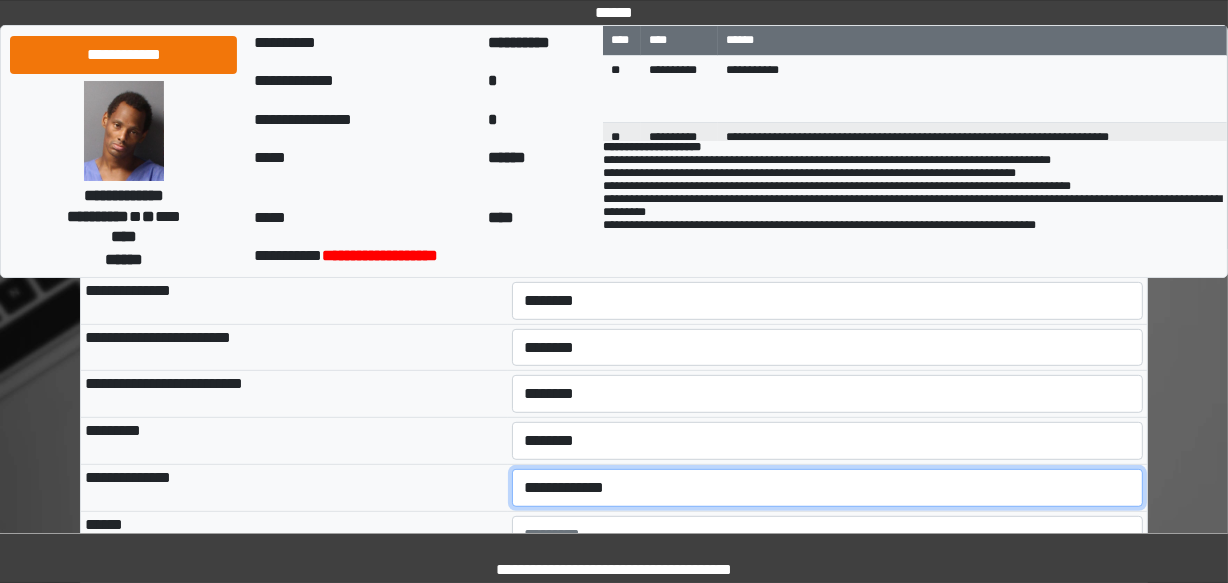 click on "**********" at bounding box center (828, 488) 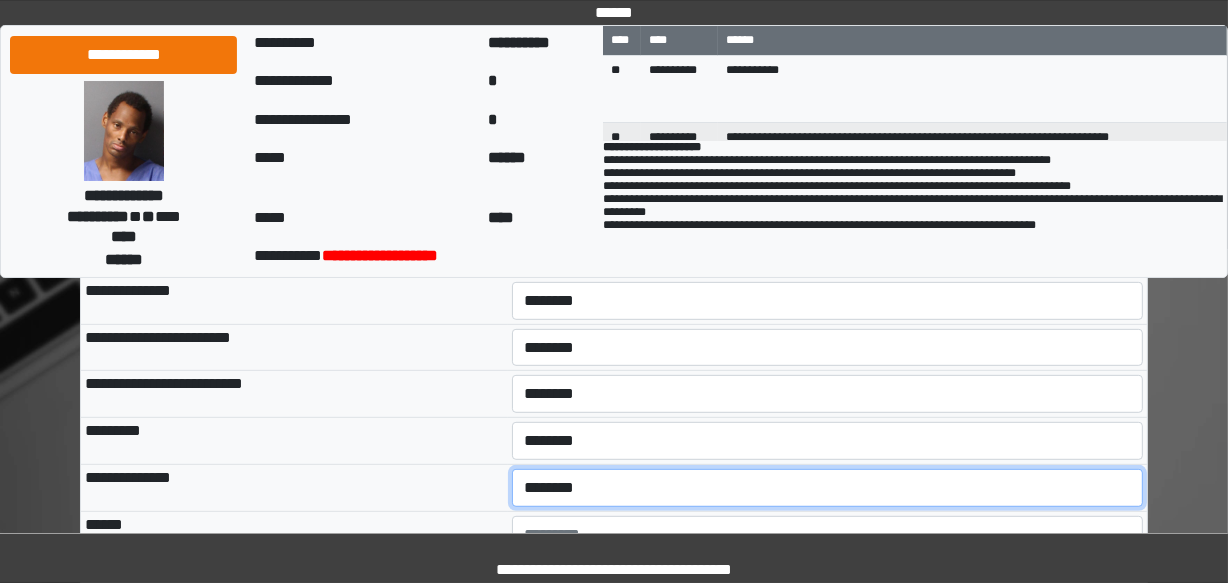 click on "**********" at bounding box center [828, 488] 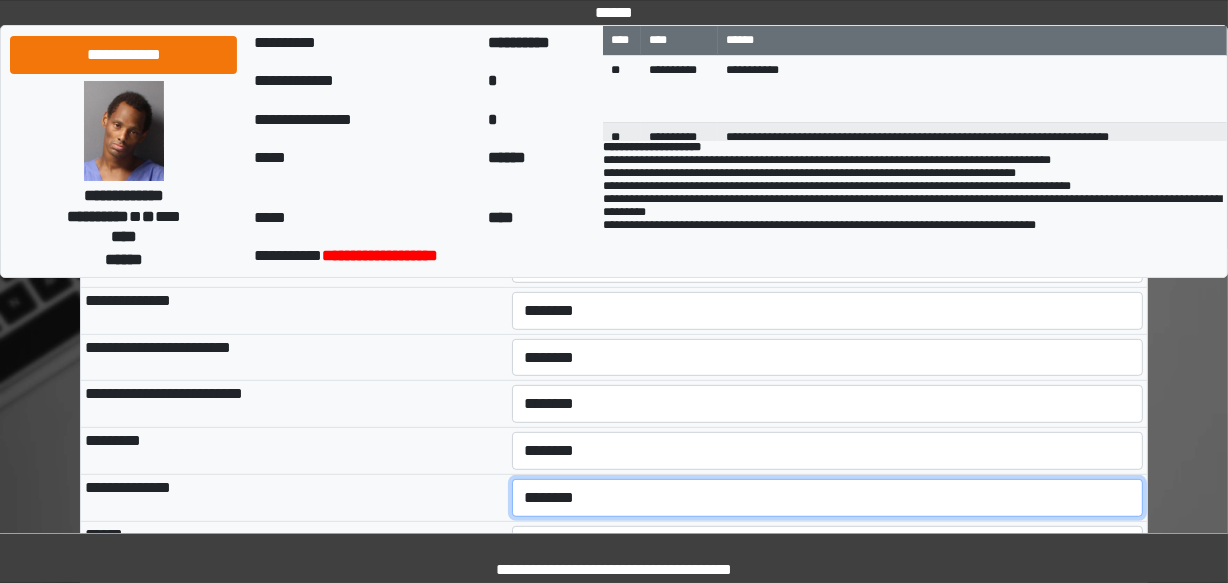 scroll, scrollTop: 950, scrollLeft: 0, axis: vertical 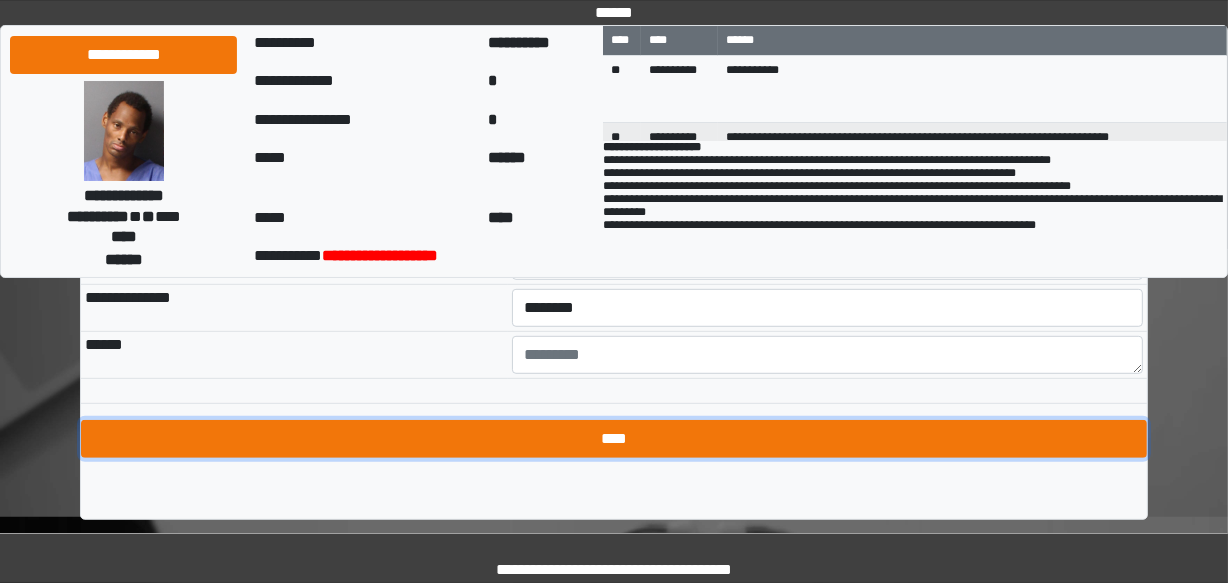 click on "****" at bounding box center (614, 439) 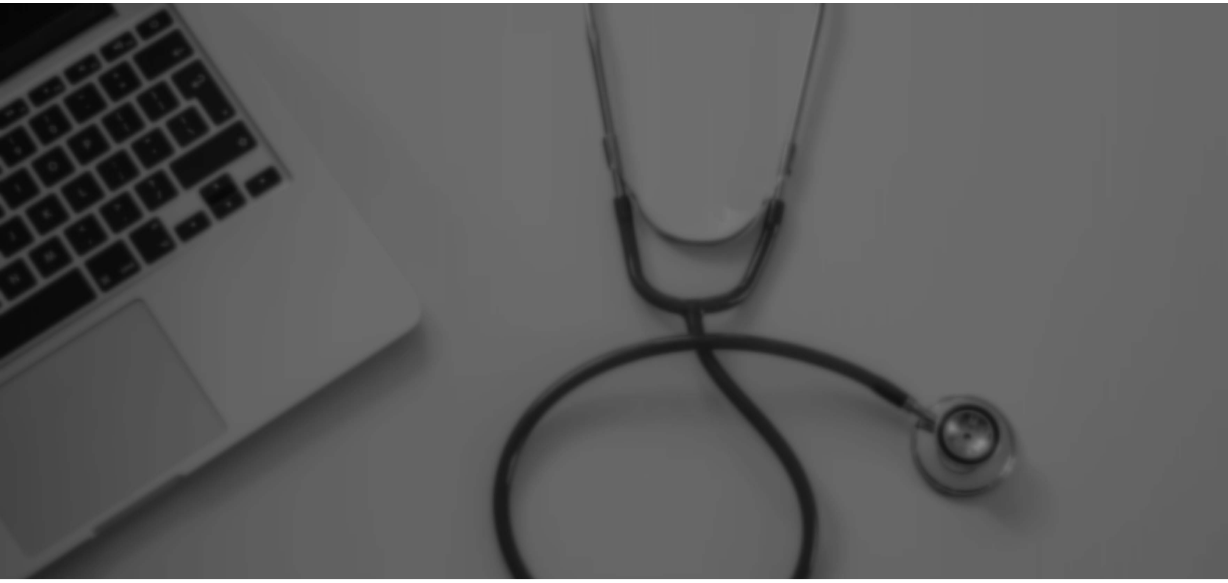 scroll, scrollTop: 0, scrollLeft: 0, axis: both 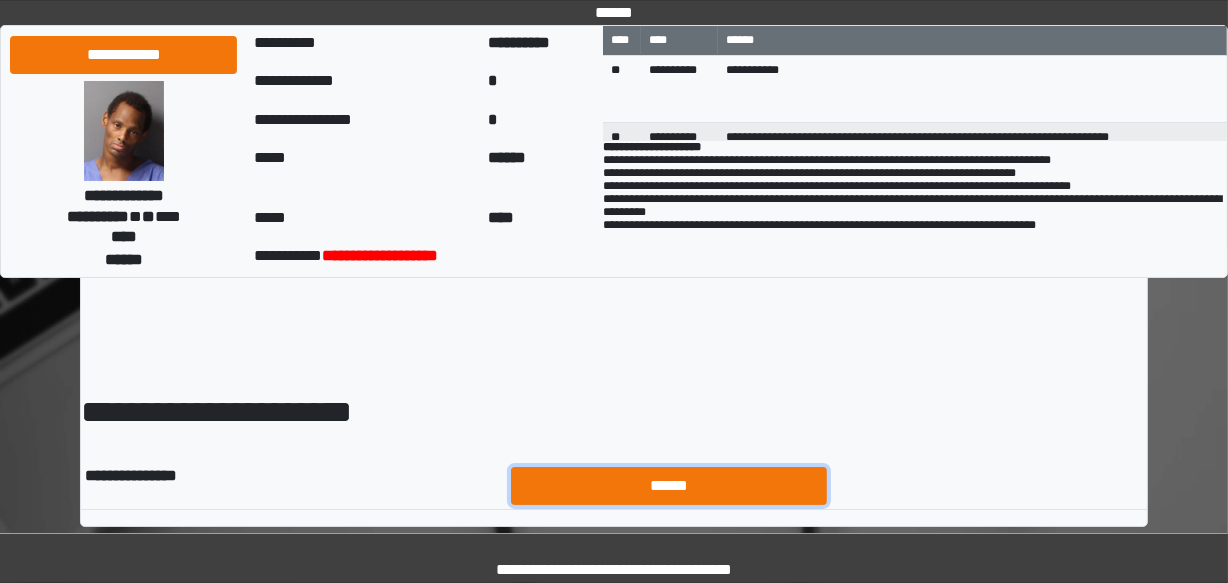 click on "******" at bounding box center [669, 486] 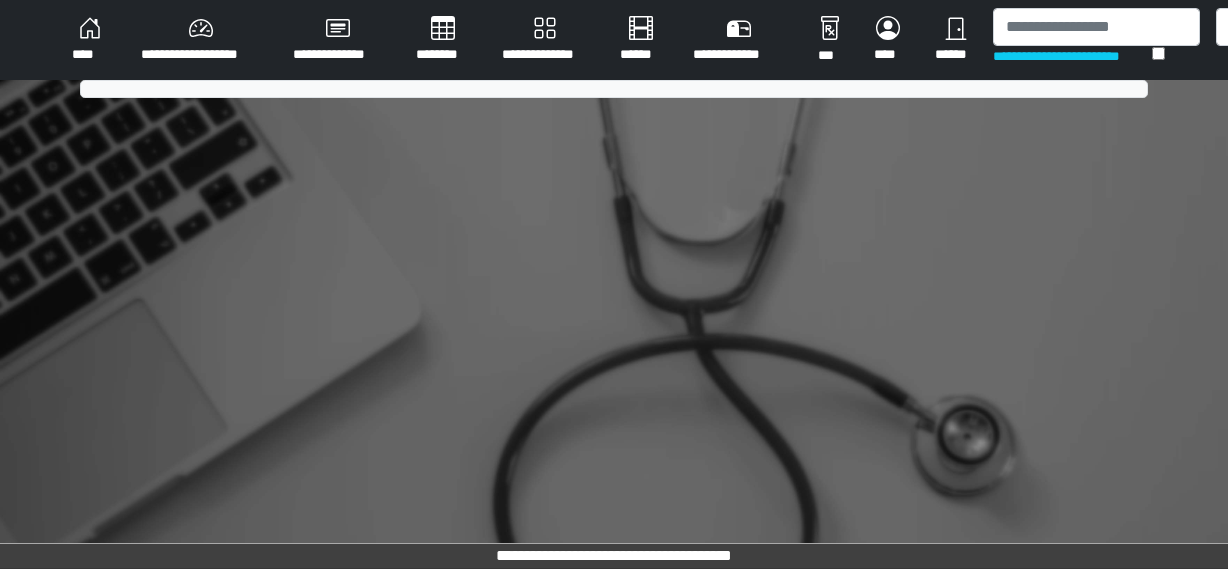 scroll, scrollTop: 0, scrollLeft: 0, axis: both 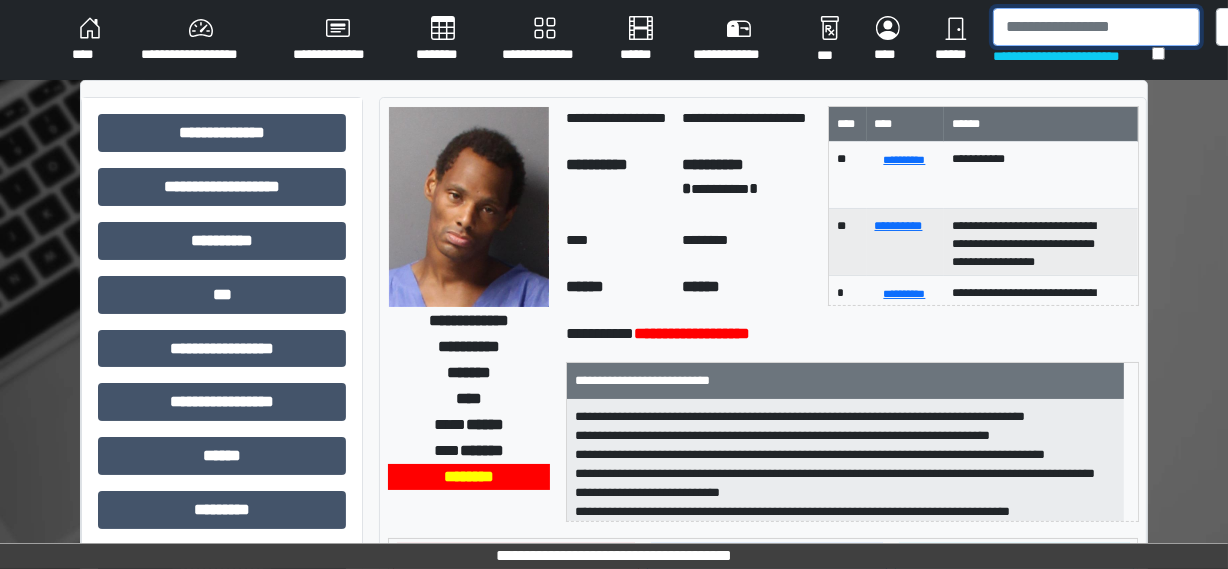 click at bounding box center [1096, 27] 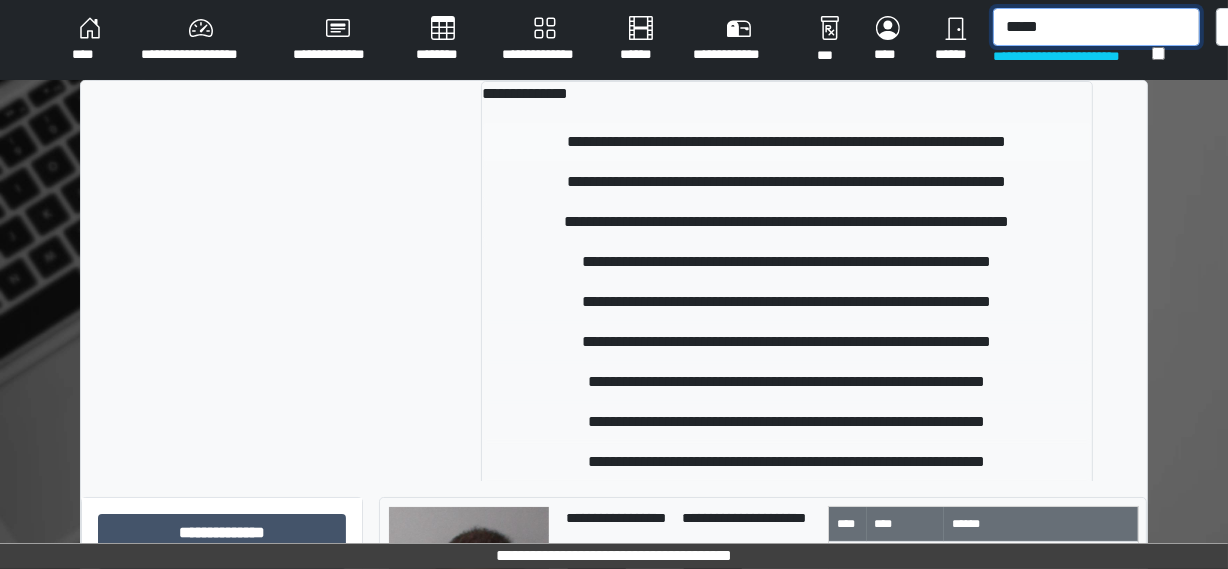 type on "*****" 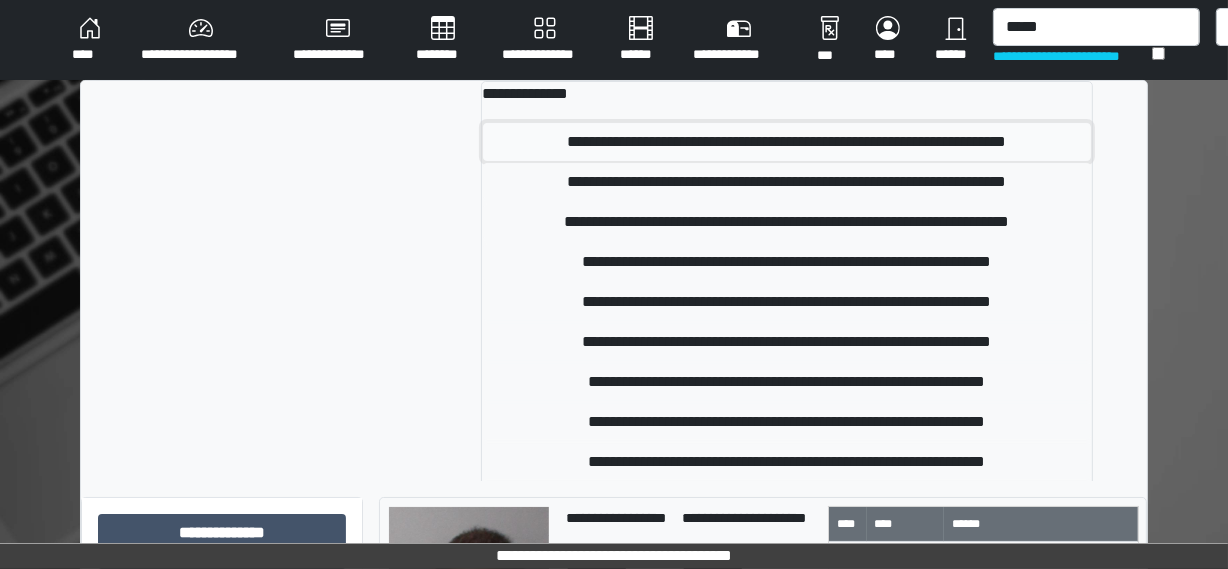 click on "**********" at bounding box center (787, 142) 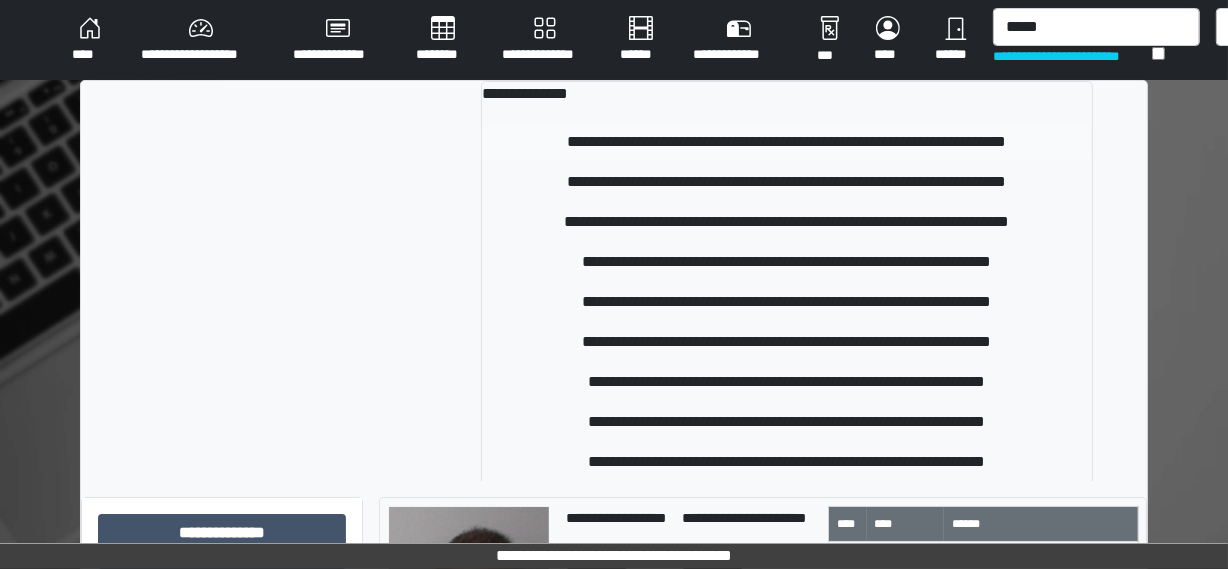 type 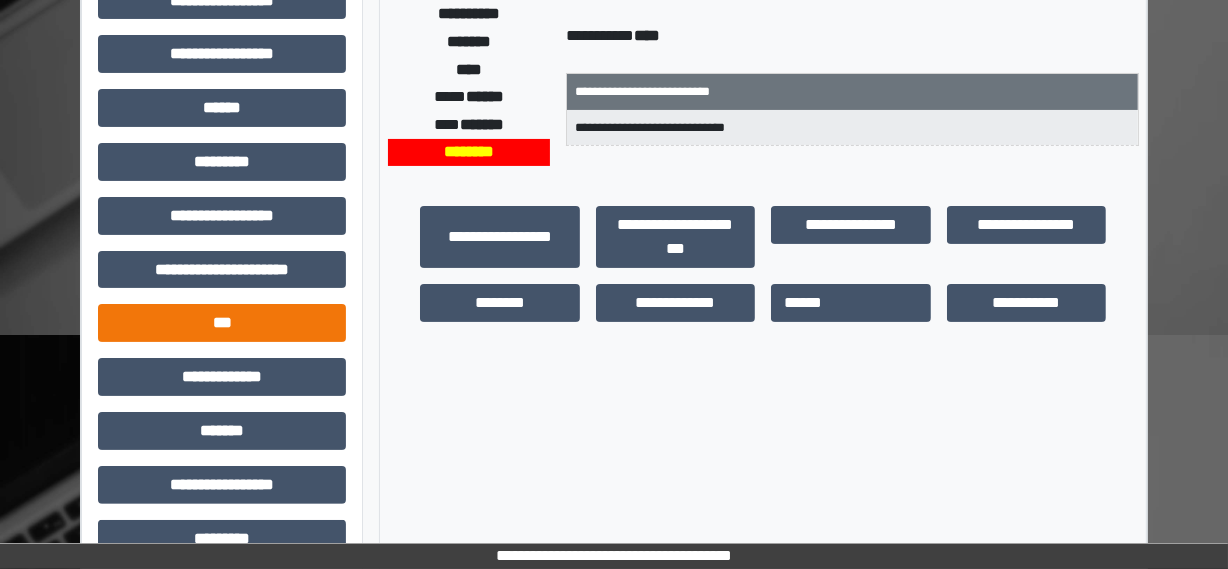 scroll, scrollTop: 363, scrollLeft: 0, axis: vertical 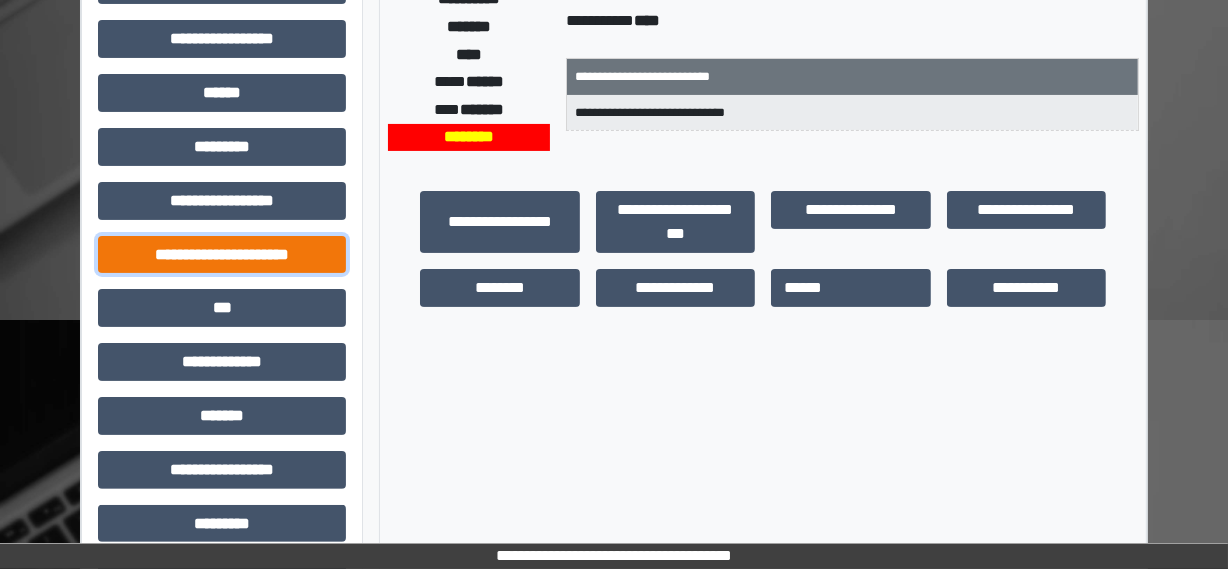 click on "**********" at bounding box center (222, 255) 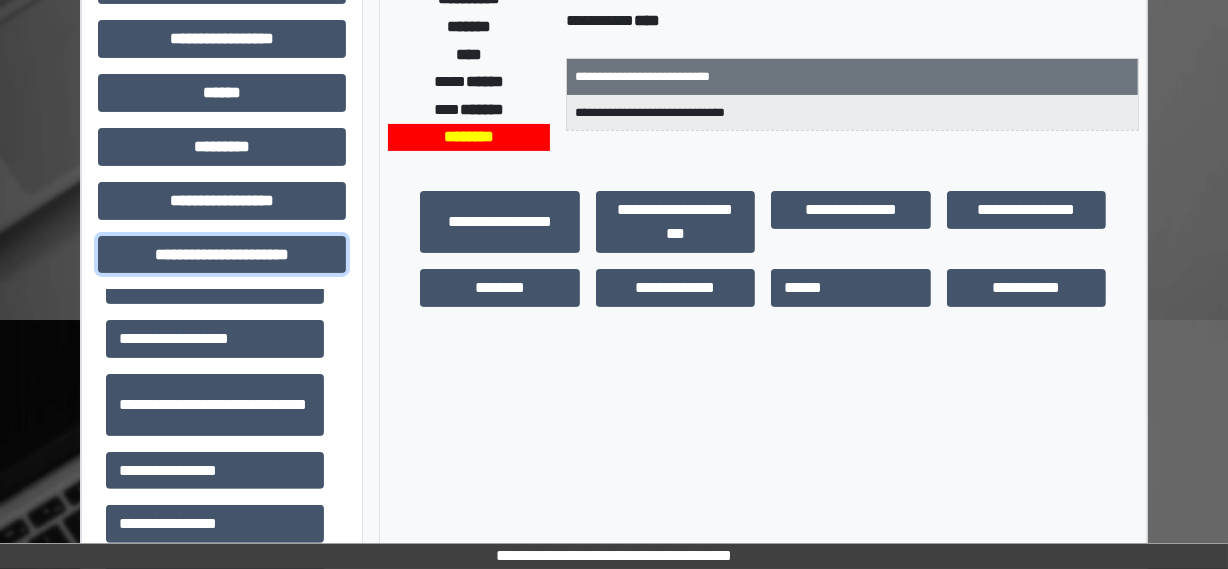 scroll, scrollTop: 44, scrollLeft: 0, axis: vertical 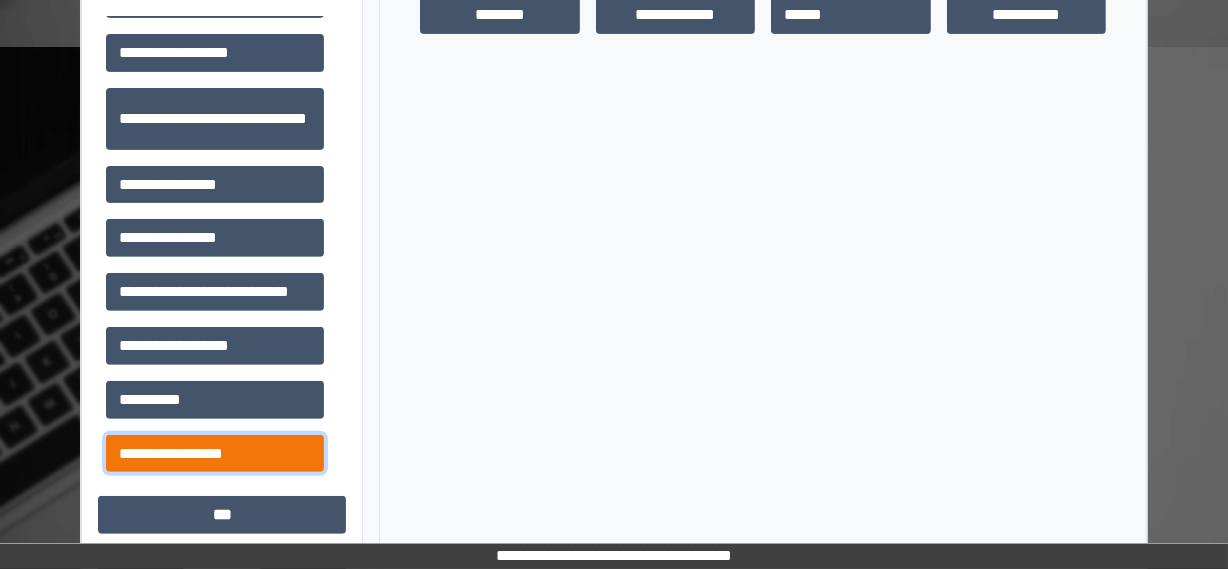 click on "**********" at bounding box center (215, 454) 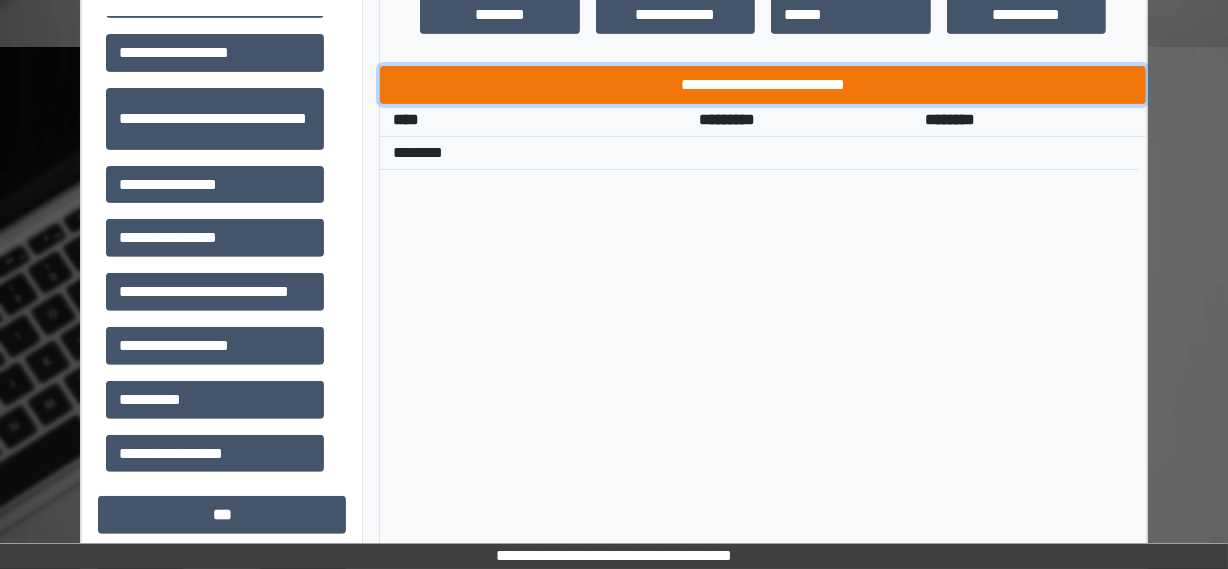 click on "**********" at bounding box center [763, 85] 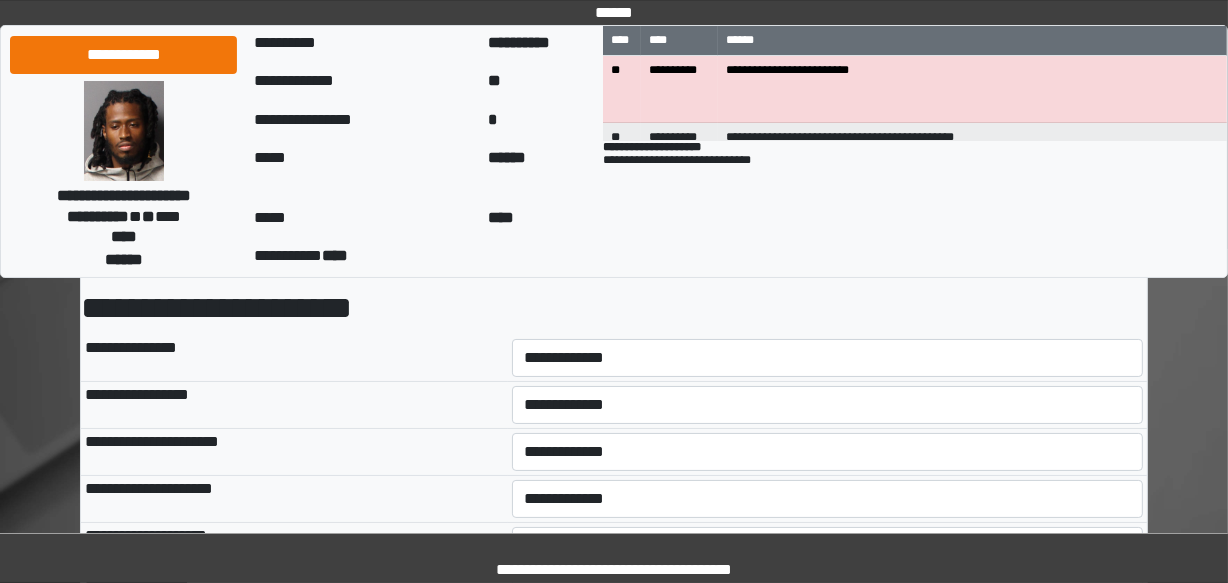 scroll, scrollTop: 0, scrollLeft: 0, axis: both 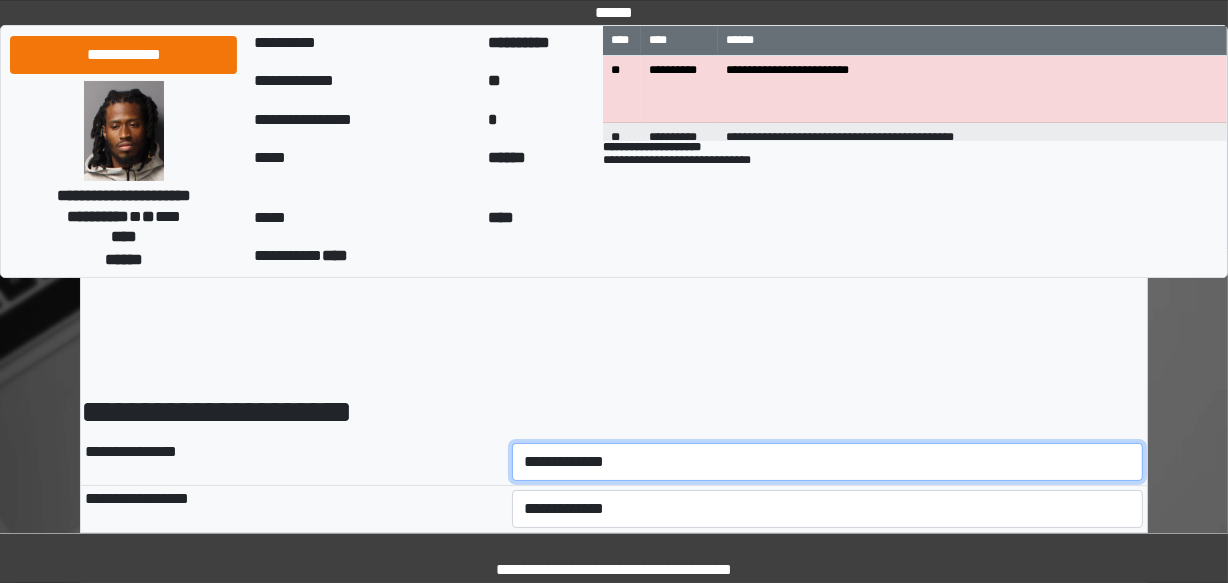 click on "**********" at bounding box center [828, 462] 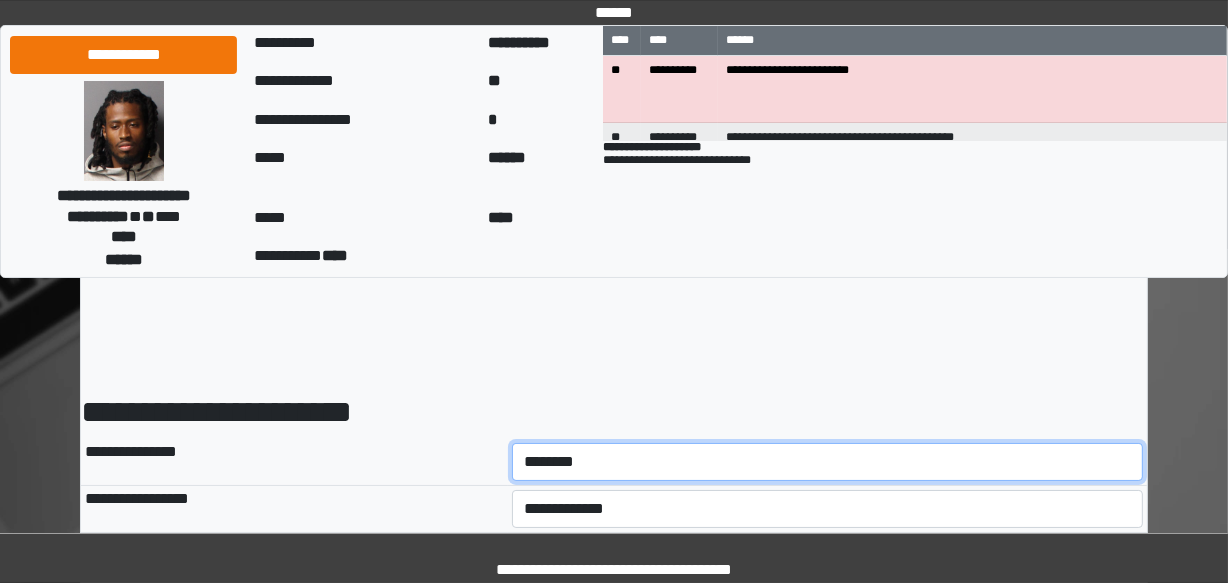 click on "**********" at bounding box center [828, 462] 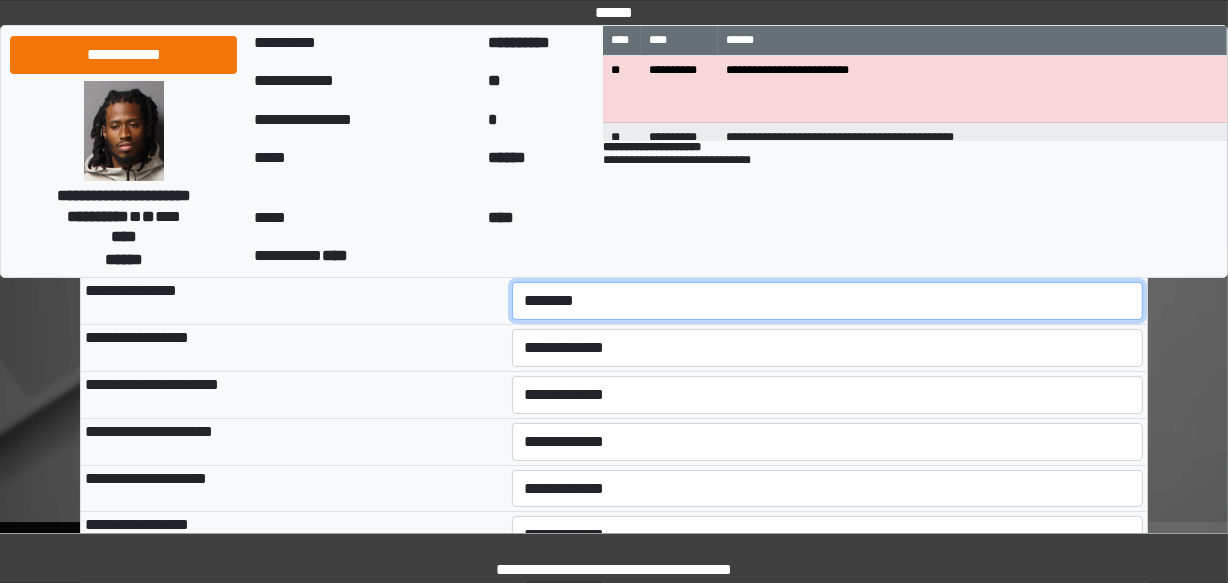 scroll, scrollTop: 181, scrollLeft: 0, axis: vertical 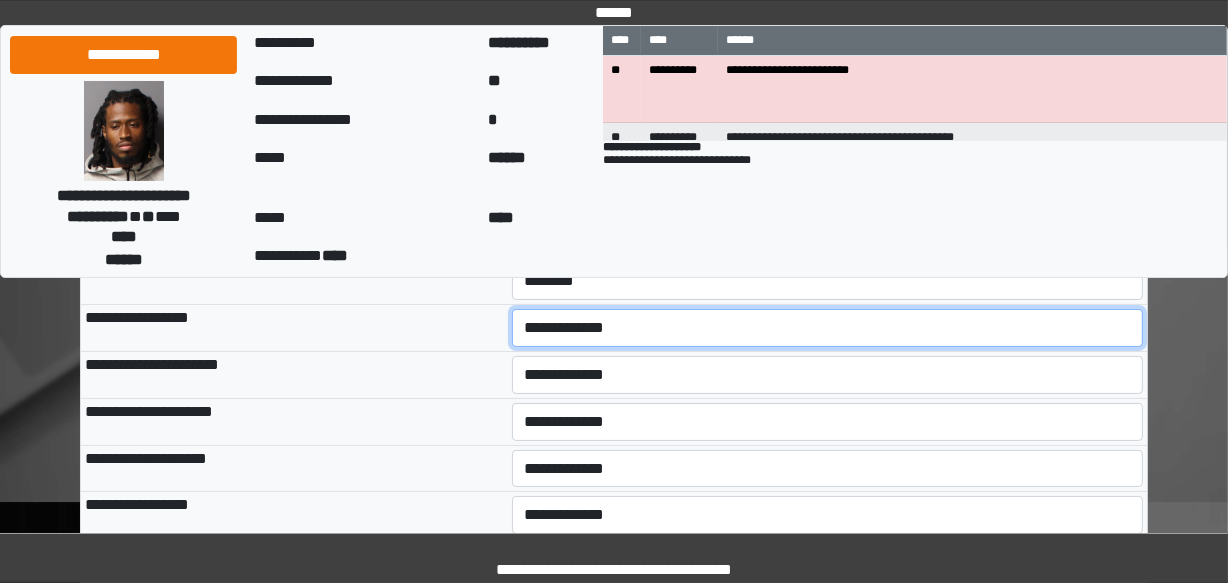 click on "**********" at bounding box center (828, 328) 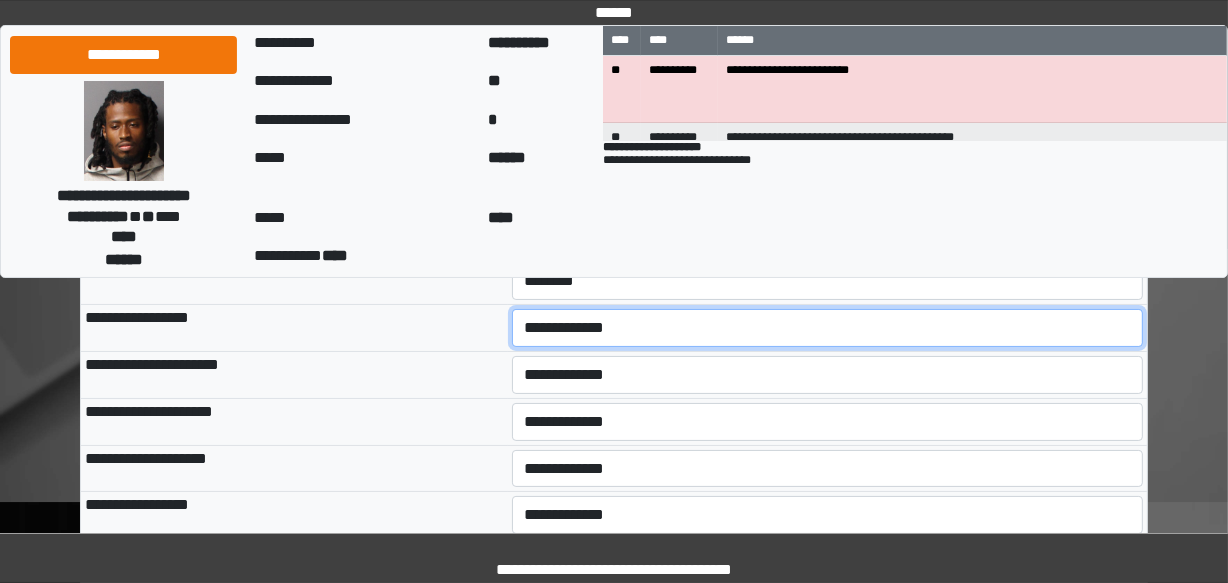 select on "*" 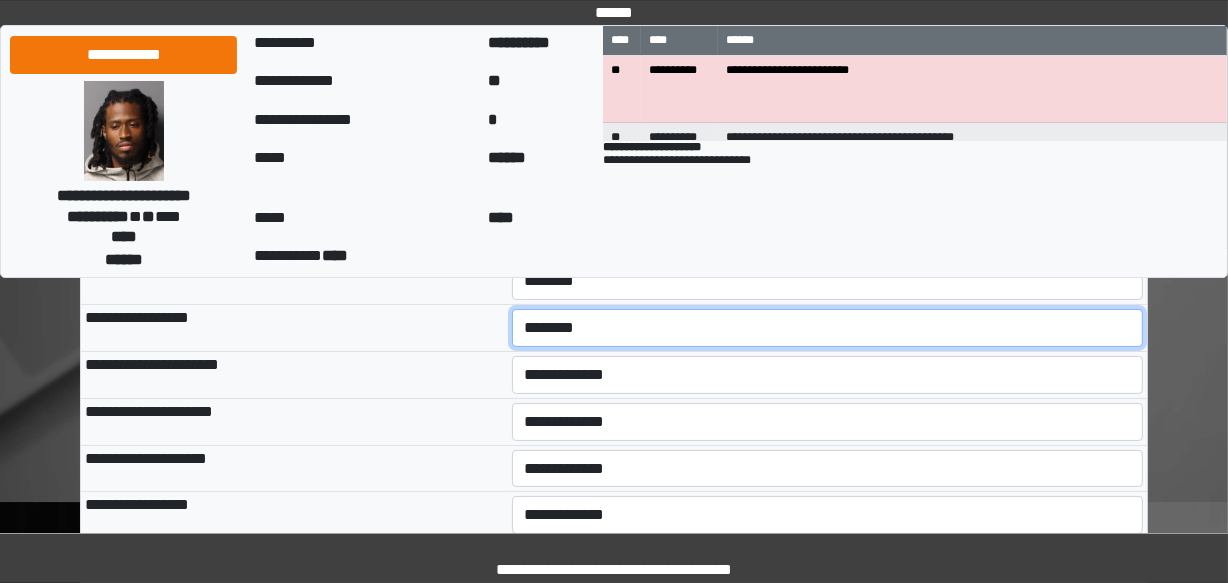 click on "**********" at bounding box center (828, 328) 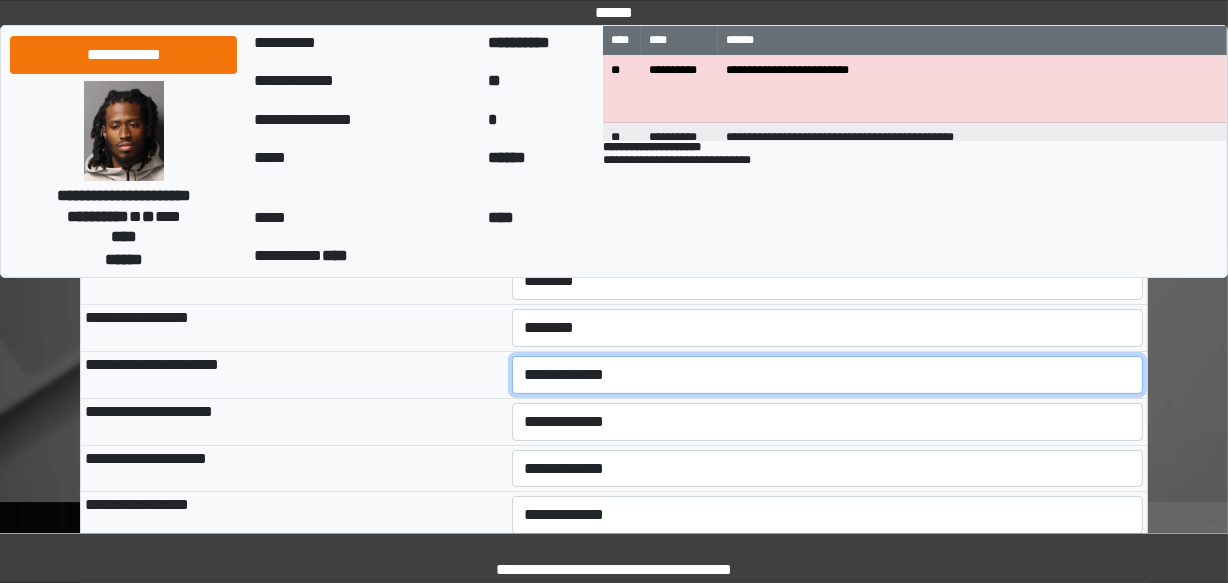 click on "**********" at bounding box center (828, 375) 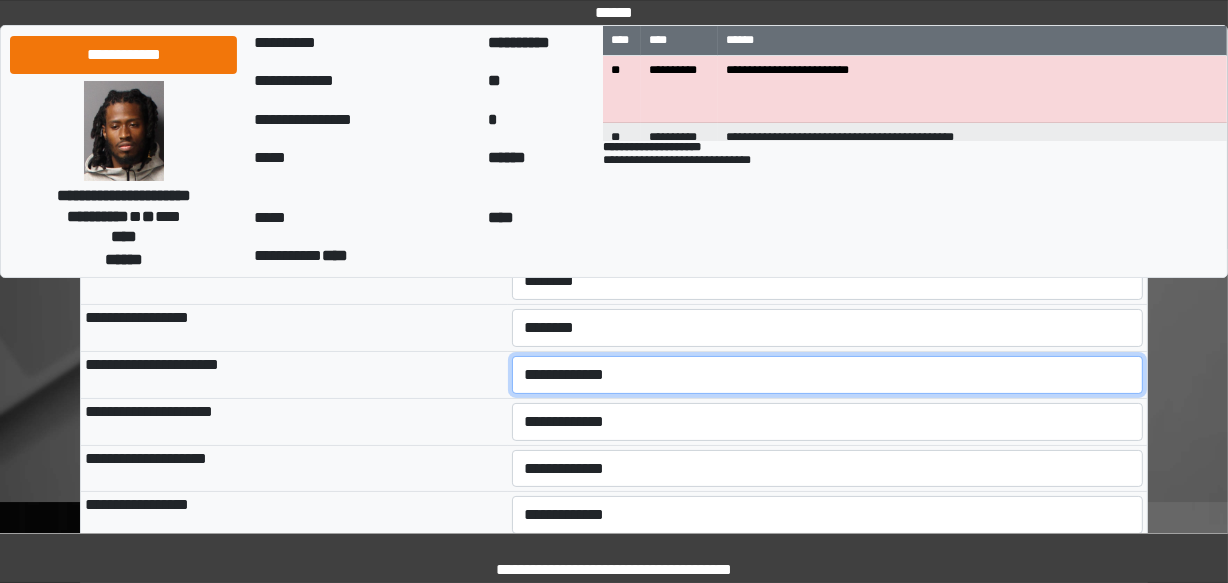 select on "*" 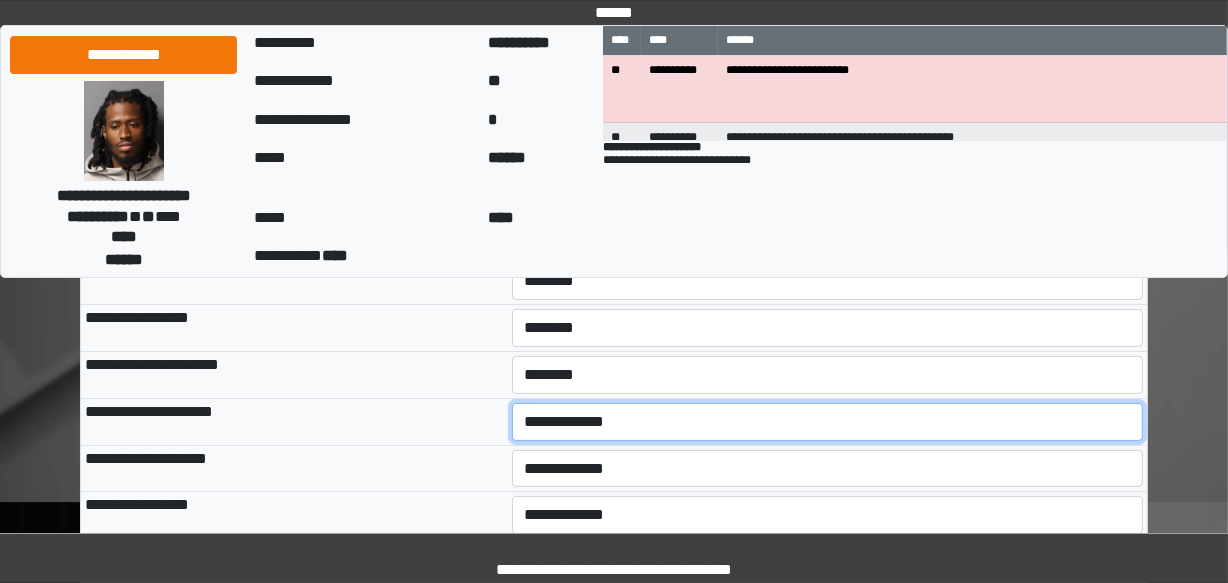 click on "**********" at bounding box center (828, 422) 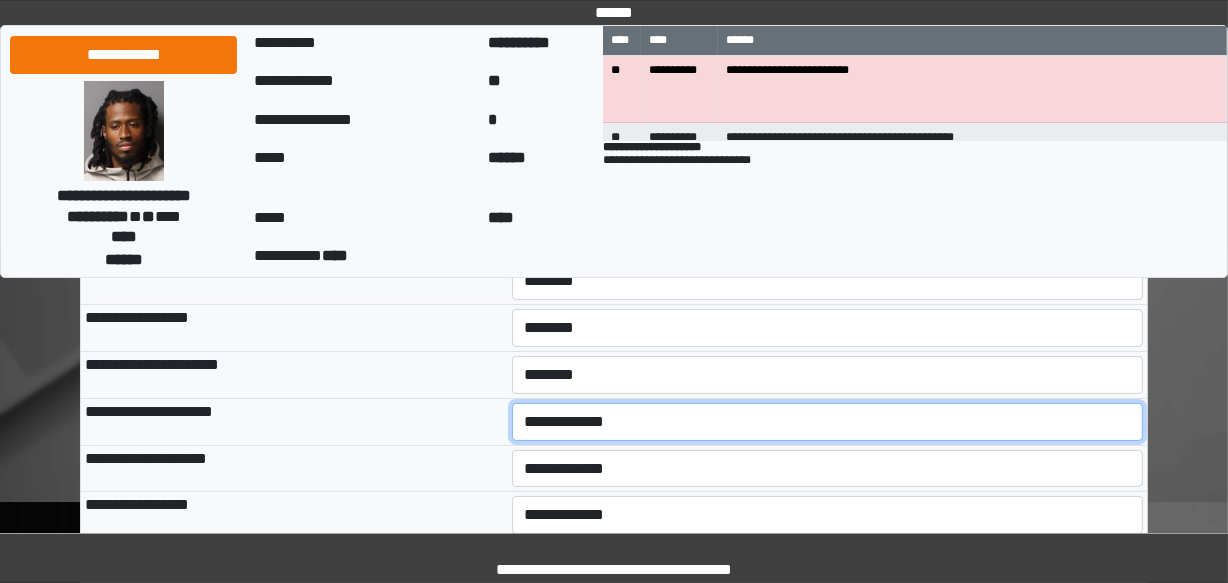 select on "*" 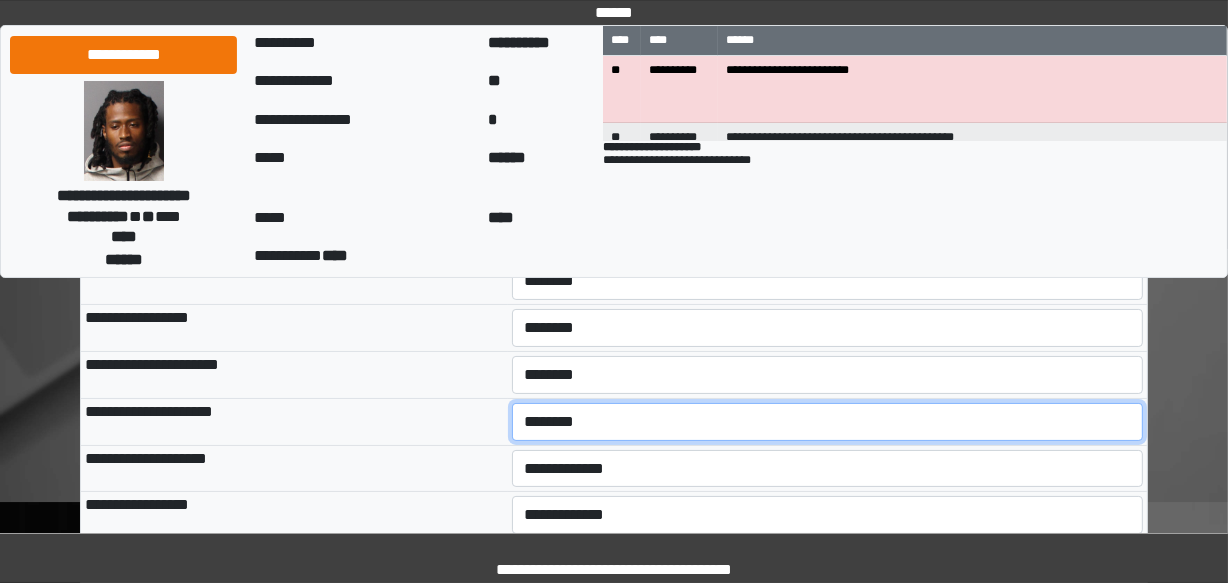 click on "**********" at bounding box center [828, 422] 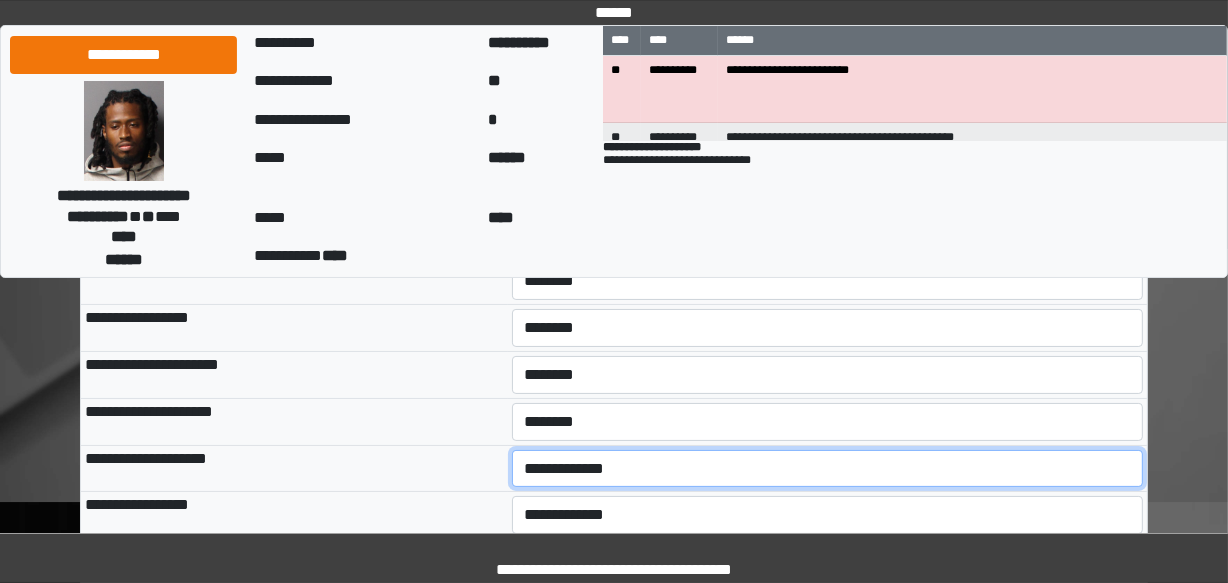 click on "**********" at bounding box center [828, 469] 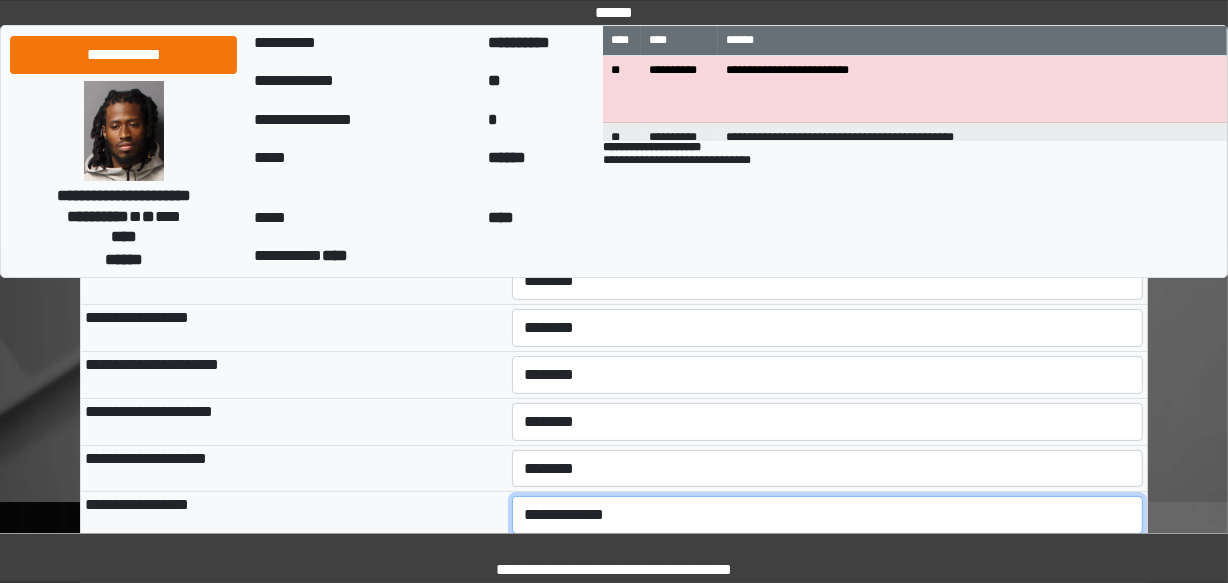 click on "**********" at bounding box center [828, 515] 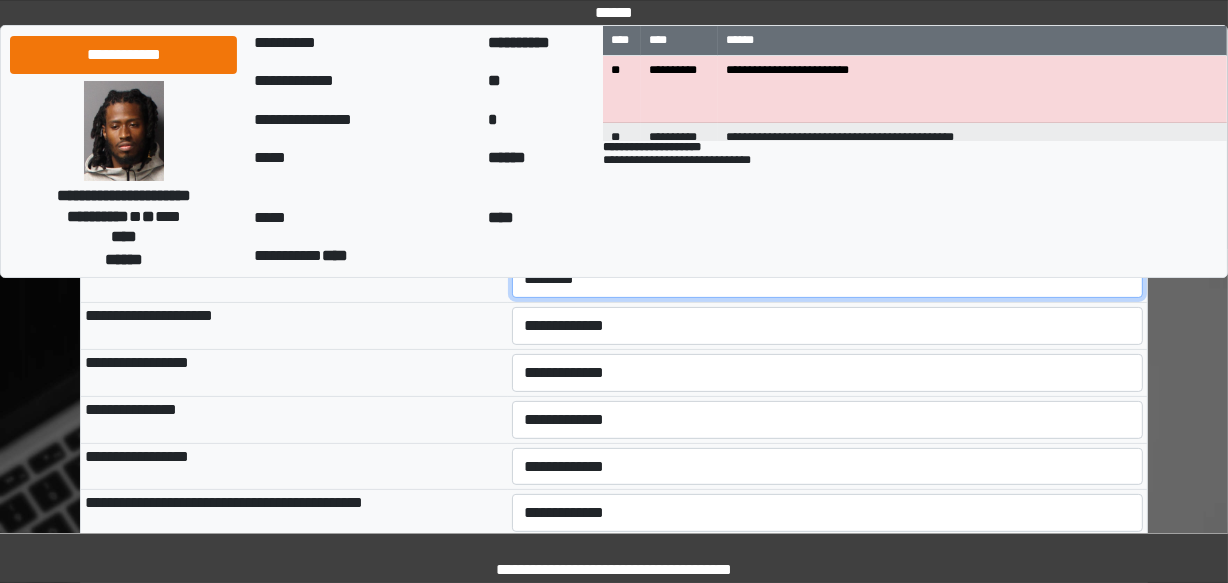 scroll, scrollTop: 428, scrollLeft: 0, axis: vertical 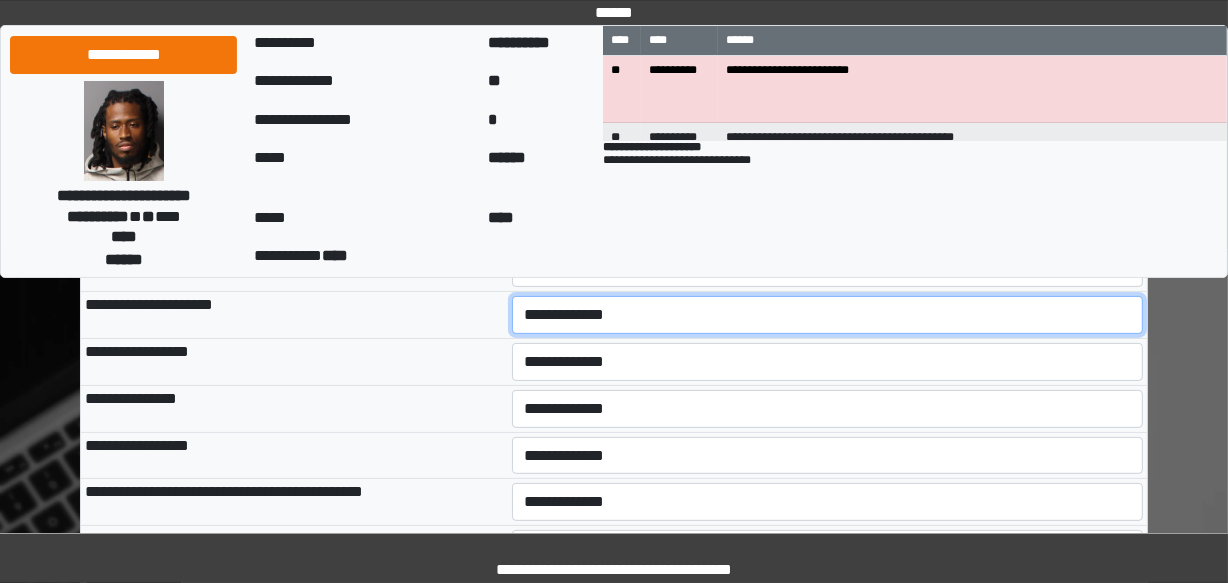 click on "**********" at bounding box center (828, 315) 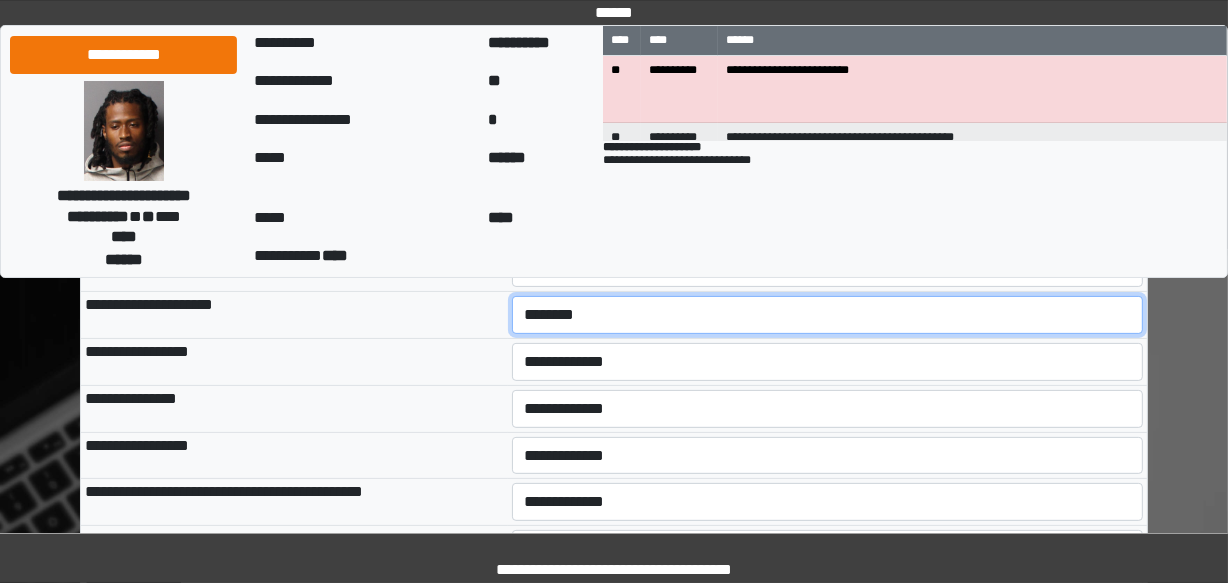 click on "**********" at bounding box center [828, 315] 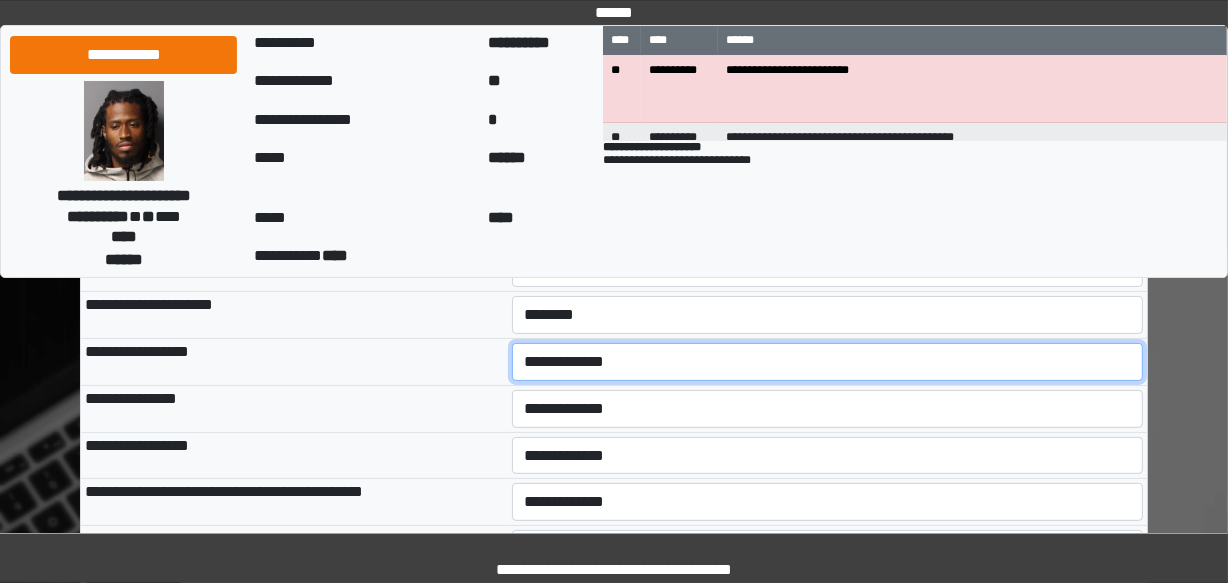 click on "**********" at bounding box center (828, 362) 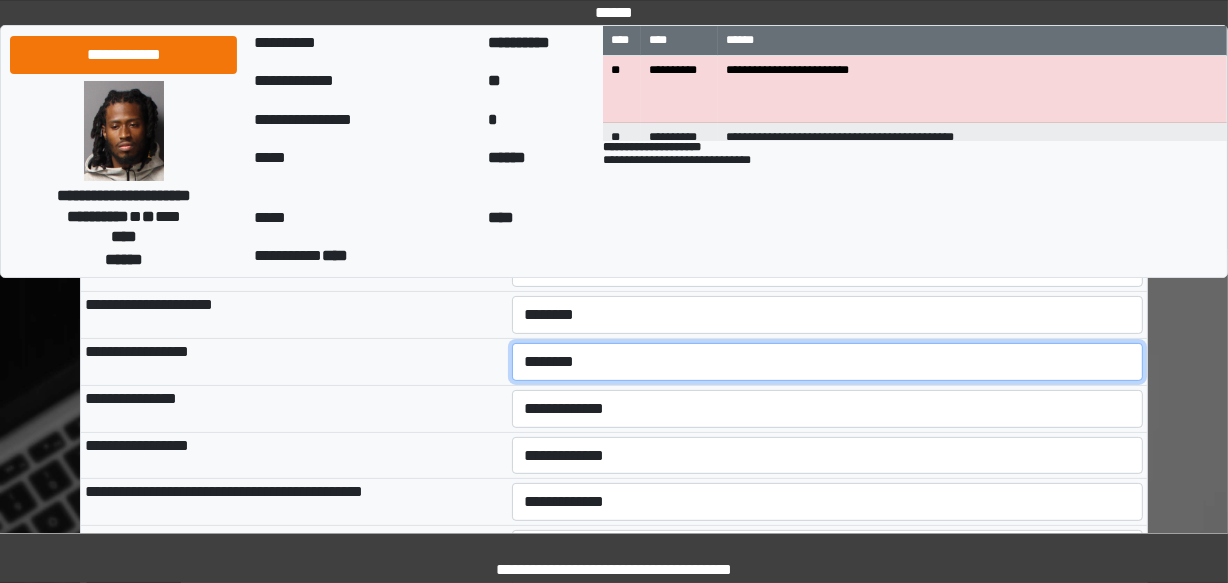 click on "**********" at bounding box center (828, 362) 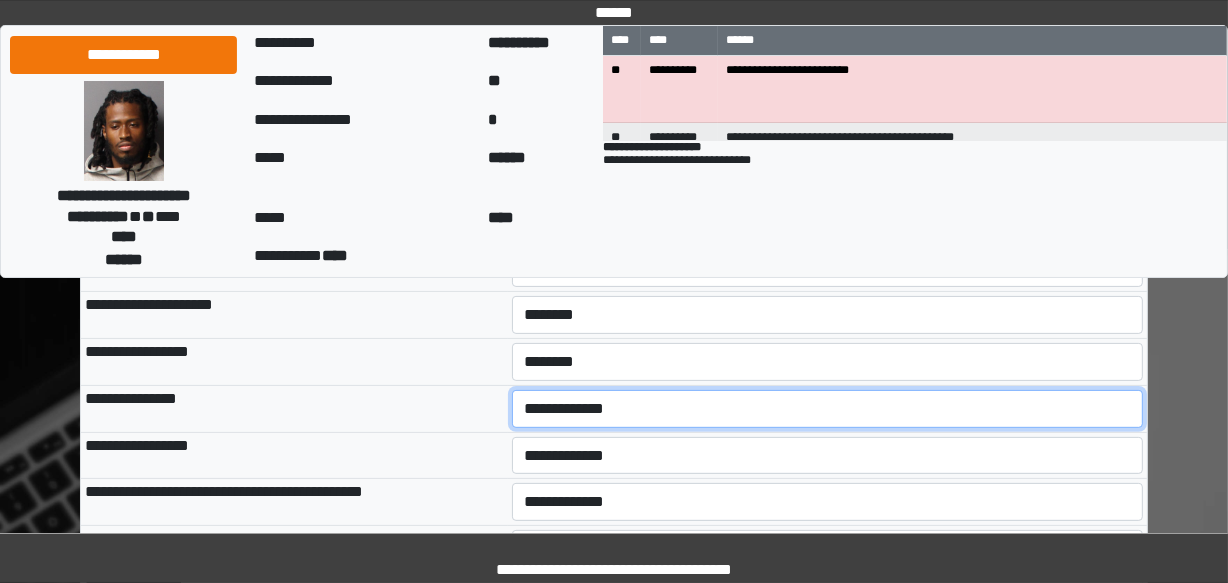 click on "**********" at bounding box center (828, 409) 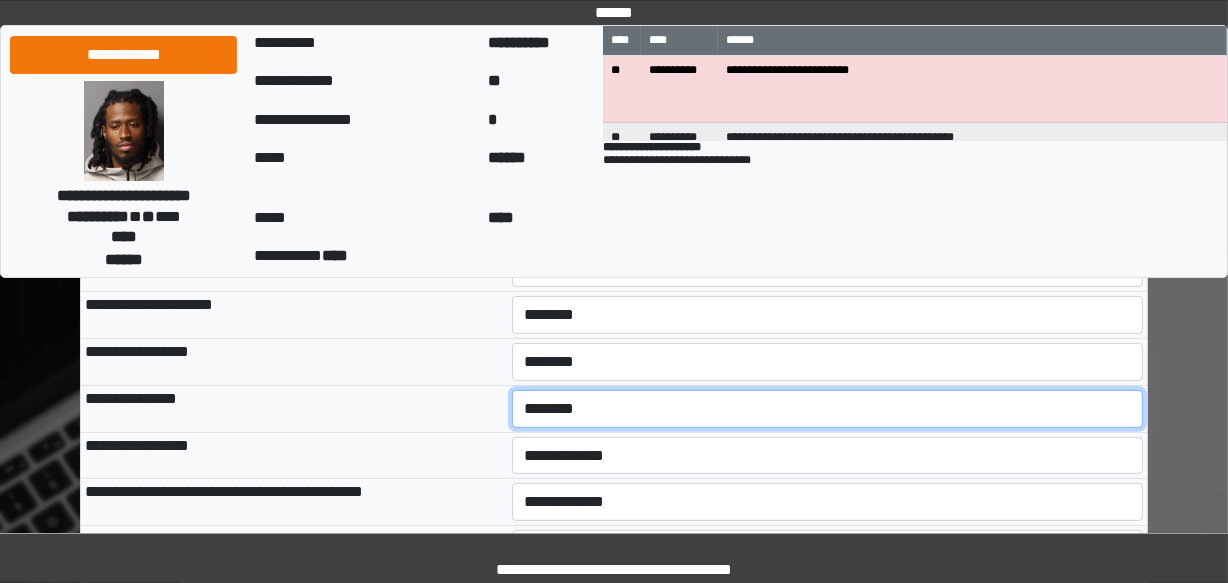 click on "**********" at bounding box center [828, 409] 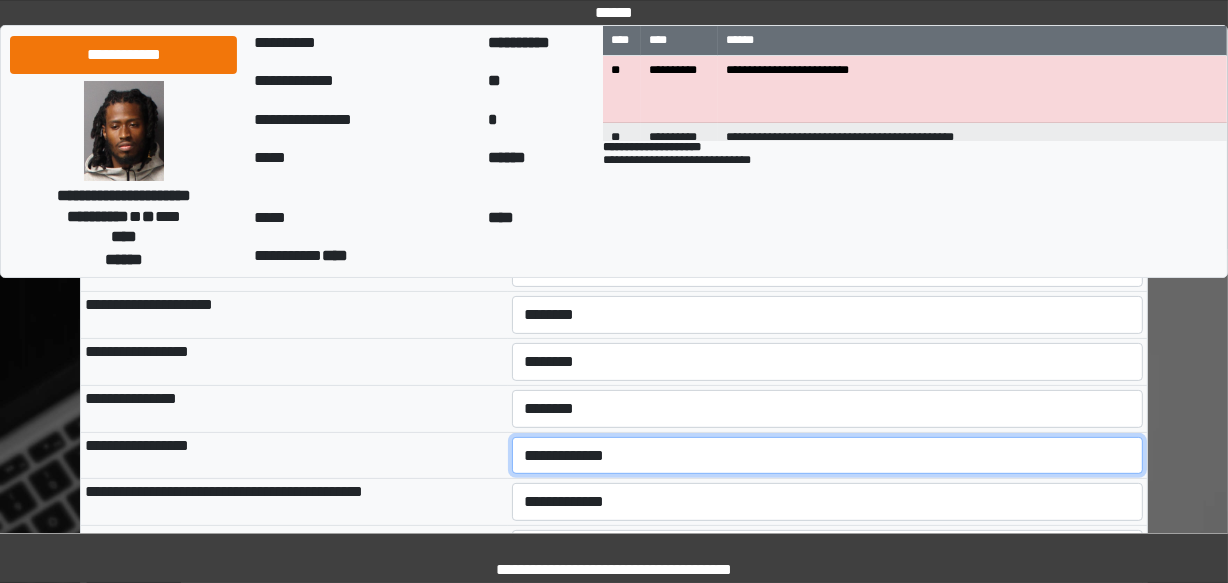 click on "**********" at bounding box center (828, 456) 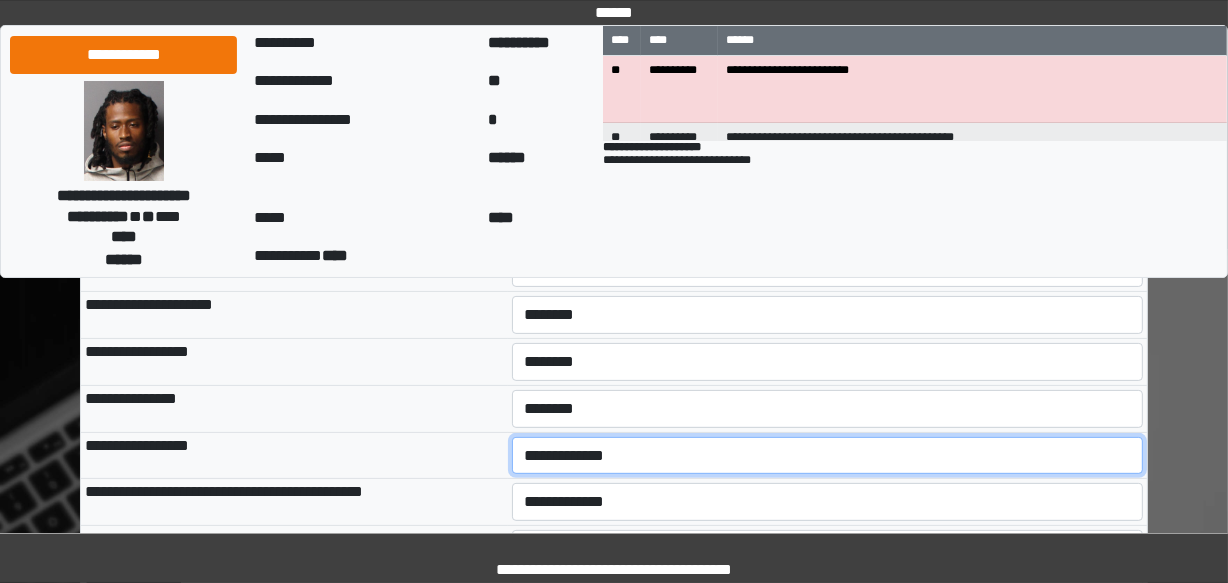 select on "*" 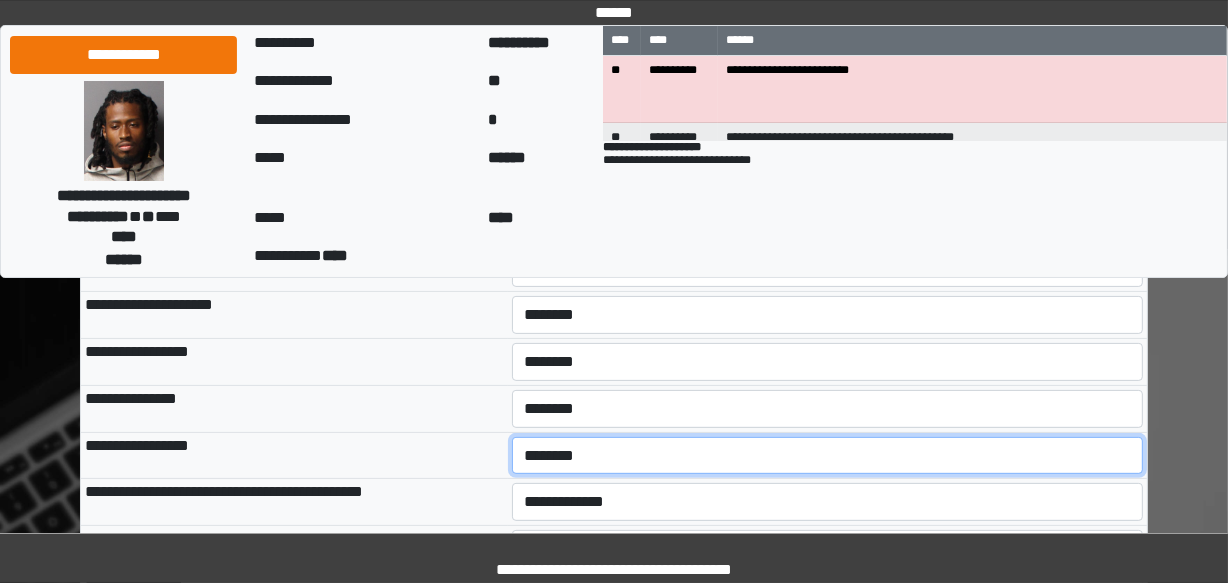 click on "**********" at bounding box center [828, 456] 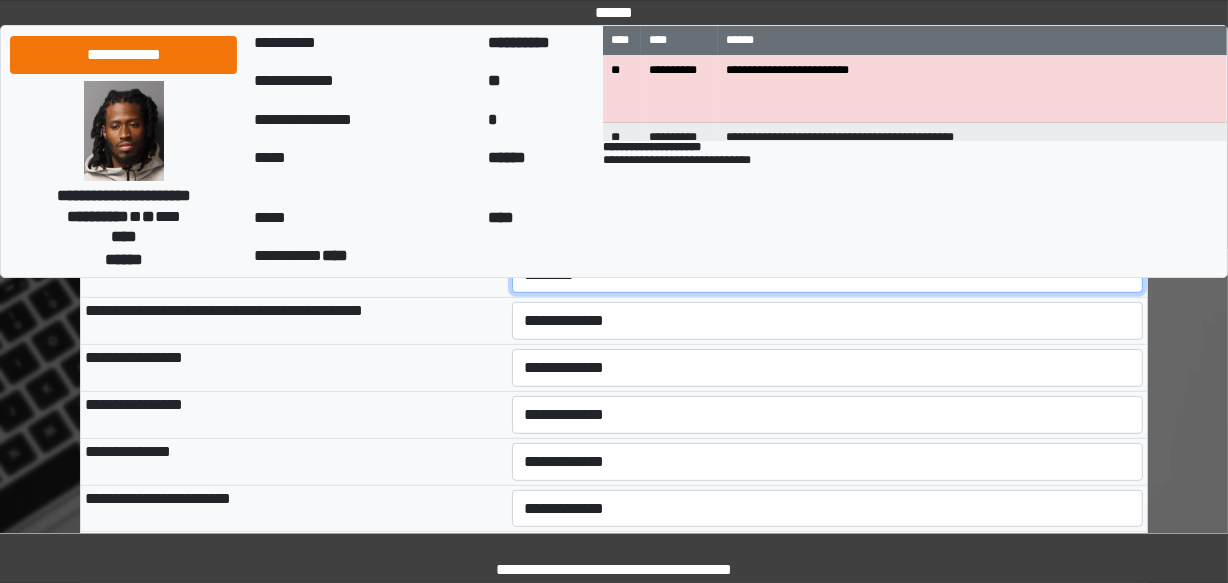 scroll, scrollTop: 610, scrollLeft: 0, axis: vertical 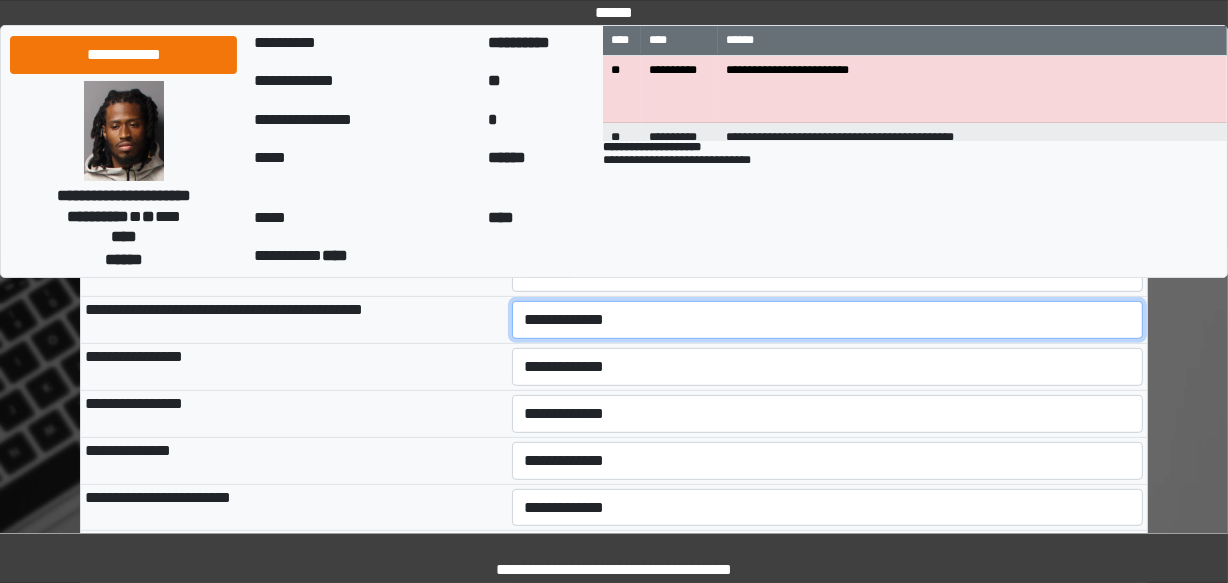 click on "**********" at bounding box center (828, 320) 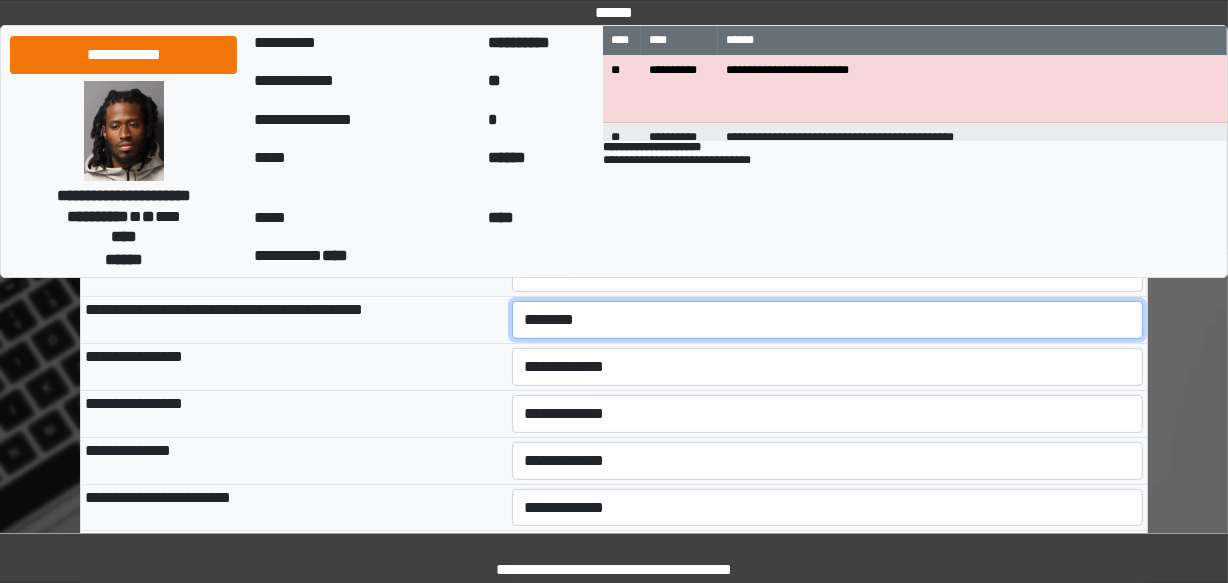 click on "**********" at bounding box center [828, 320] 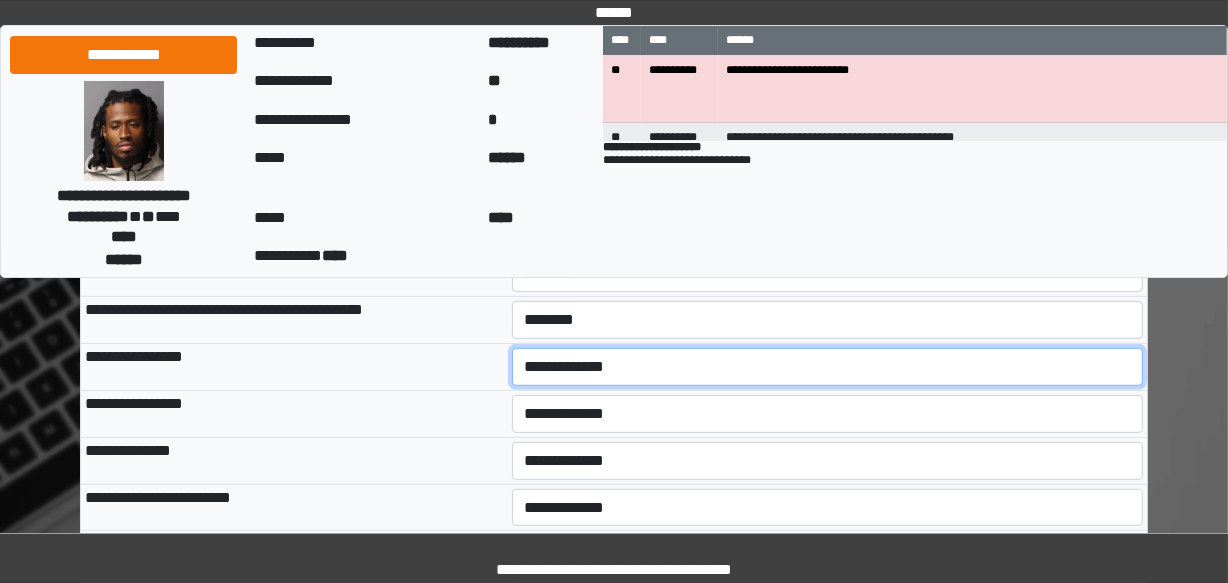 click on "**********" at bounding box center [828, 367] 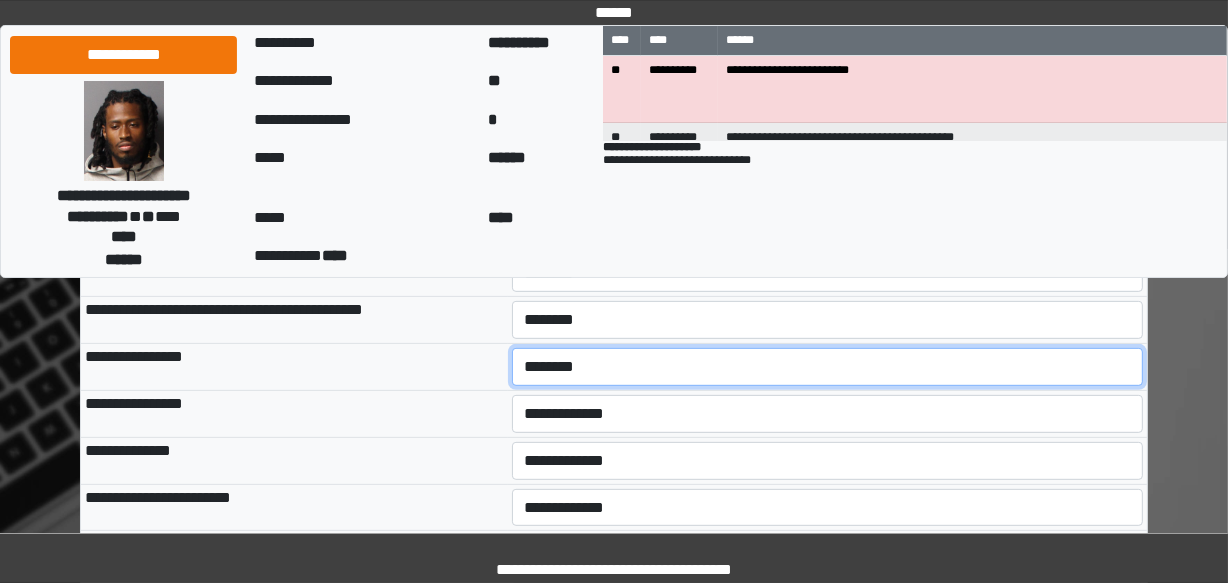 click on "**********" at bounding box center [828, 367] 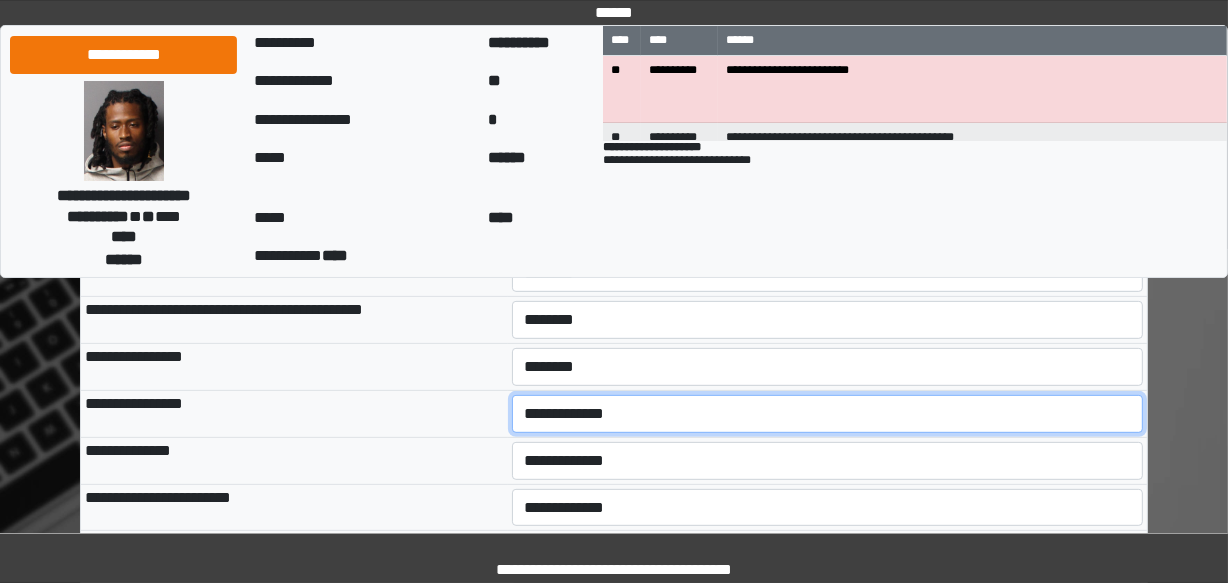 click on "**********" at bounding box center (828, 414) 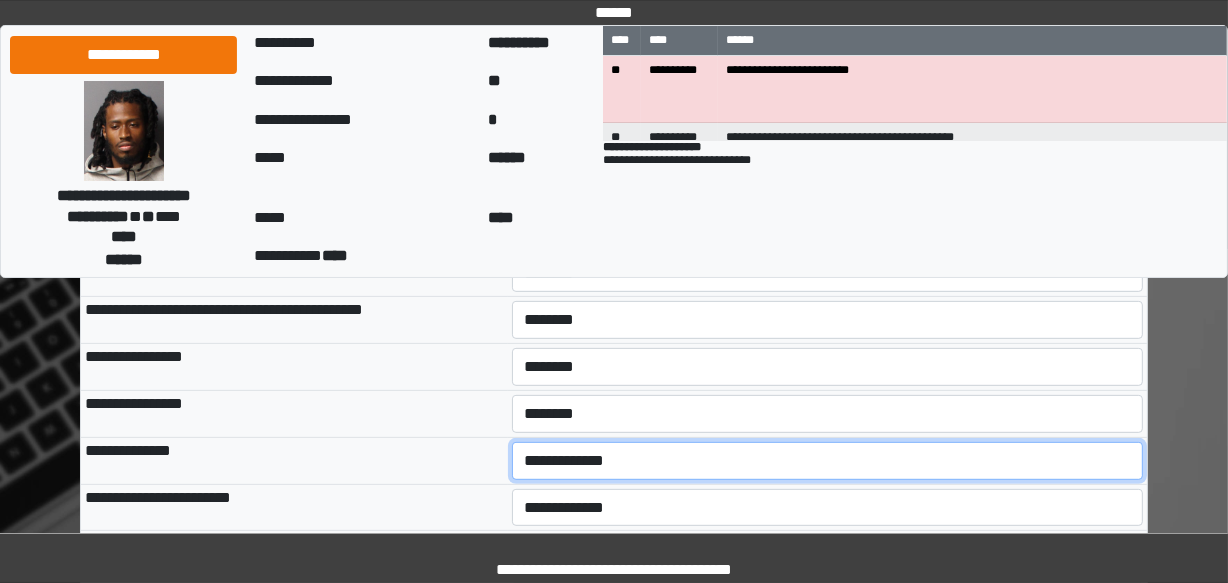 click on "**********" at bounding box center [828, 461] 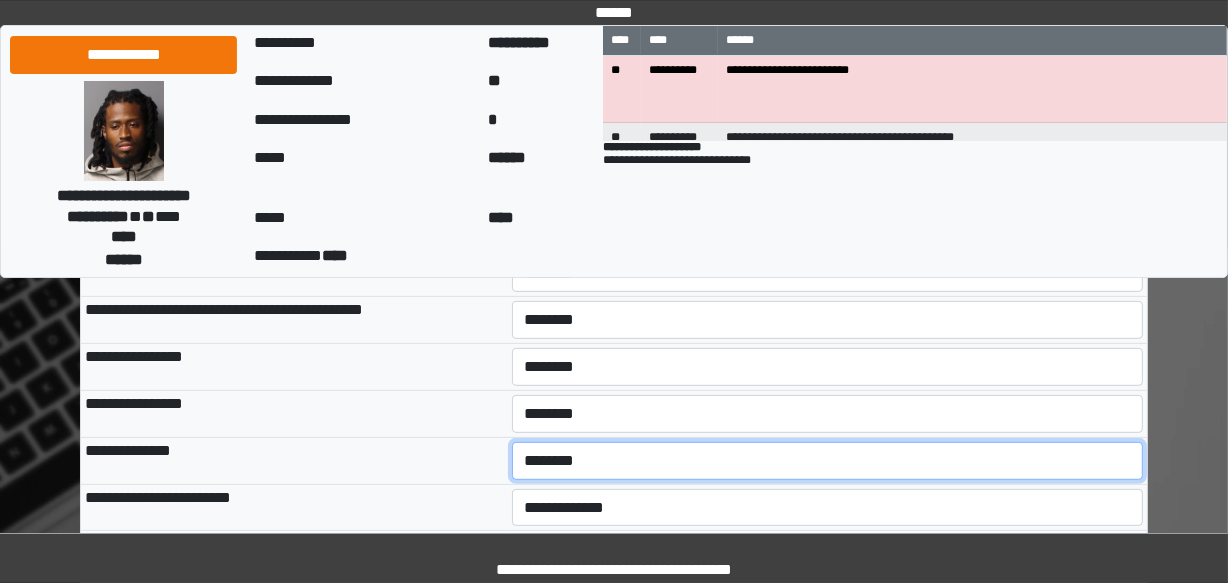 click on "**********" at bounding box center (828, 461) 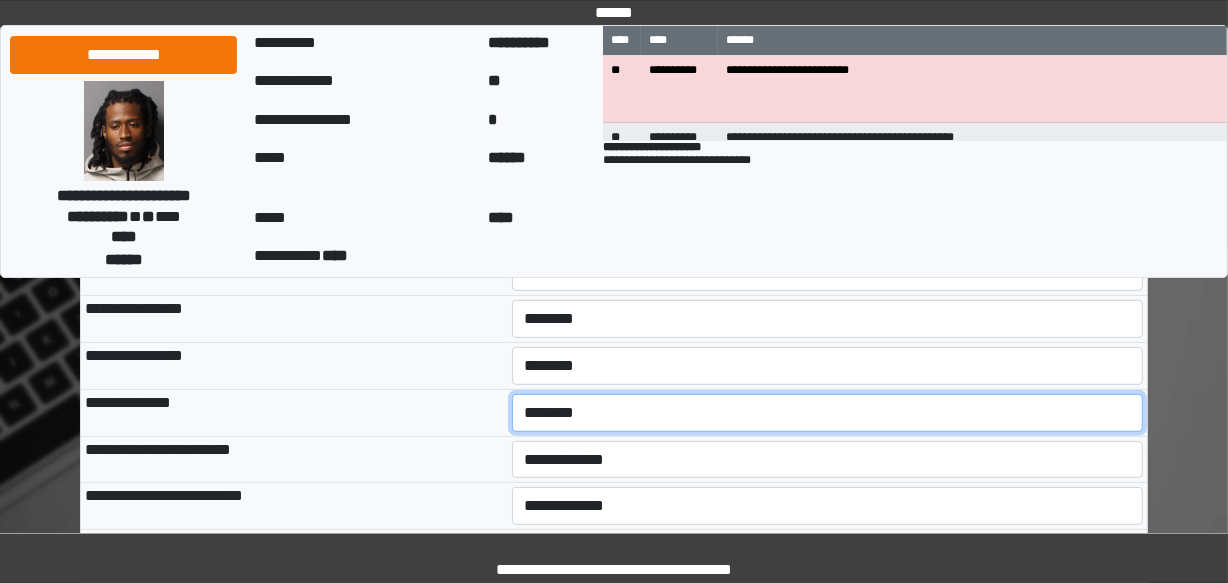 scroll, scrollTop: 791, scrollLeft: 0, axis: vertical 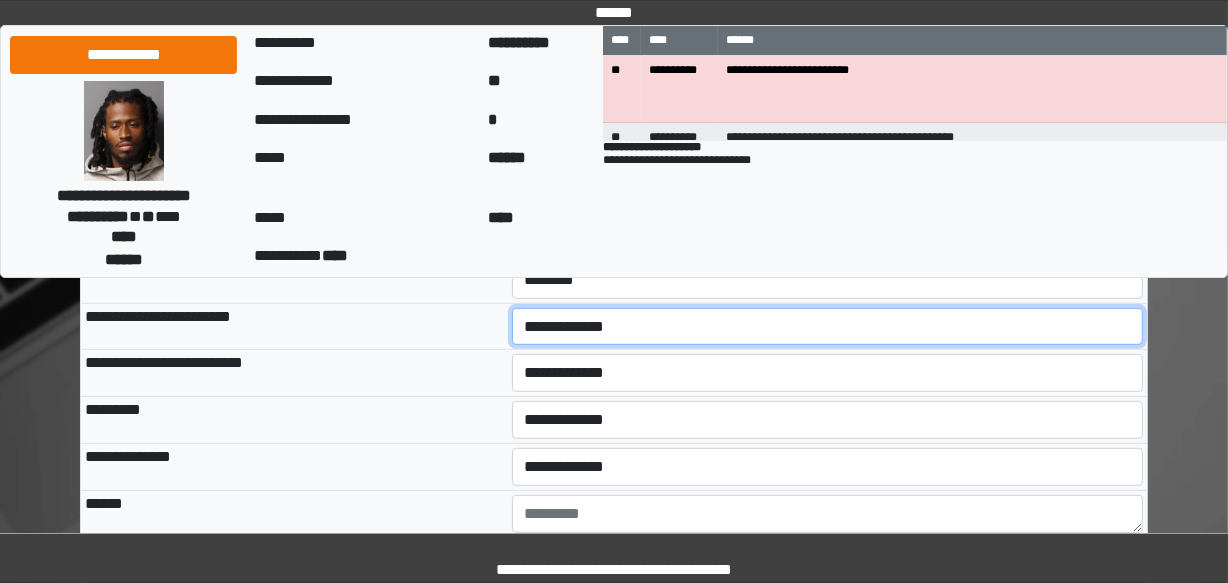 click on "**********" at bounding box center (828, 327) 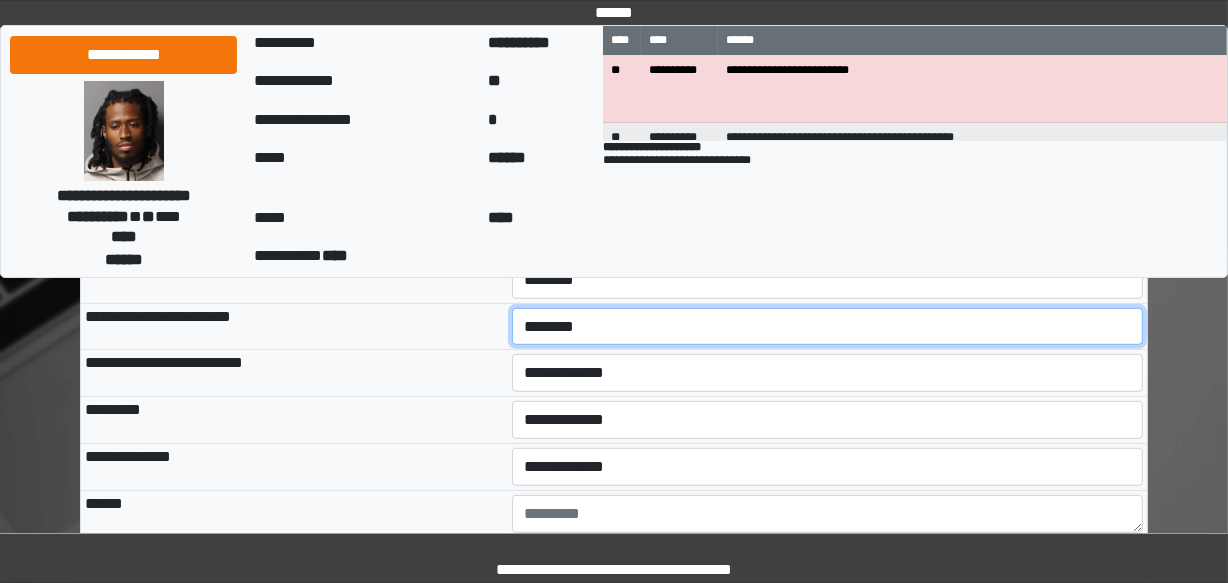 click on "**********" at bounding box center (828, 327) 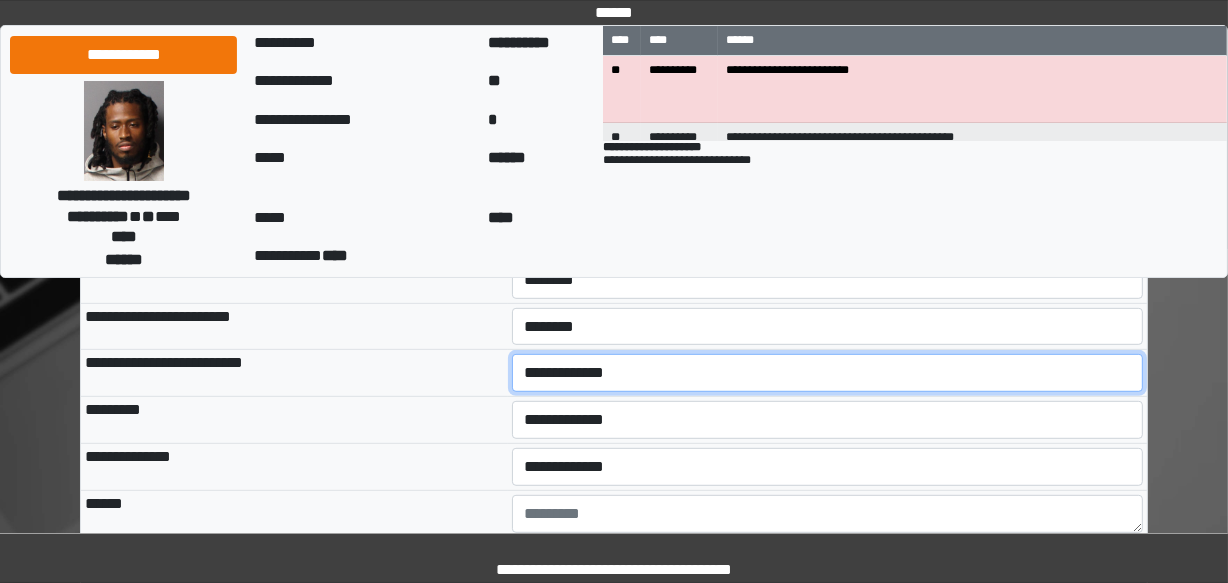click on "**********" at bounding box center [828, 373] 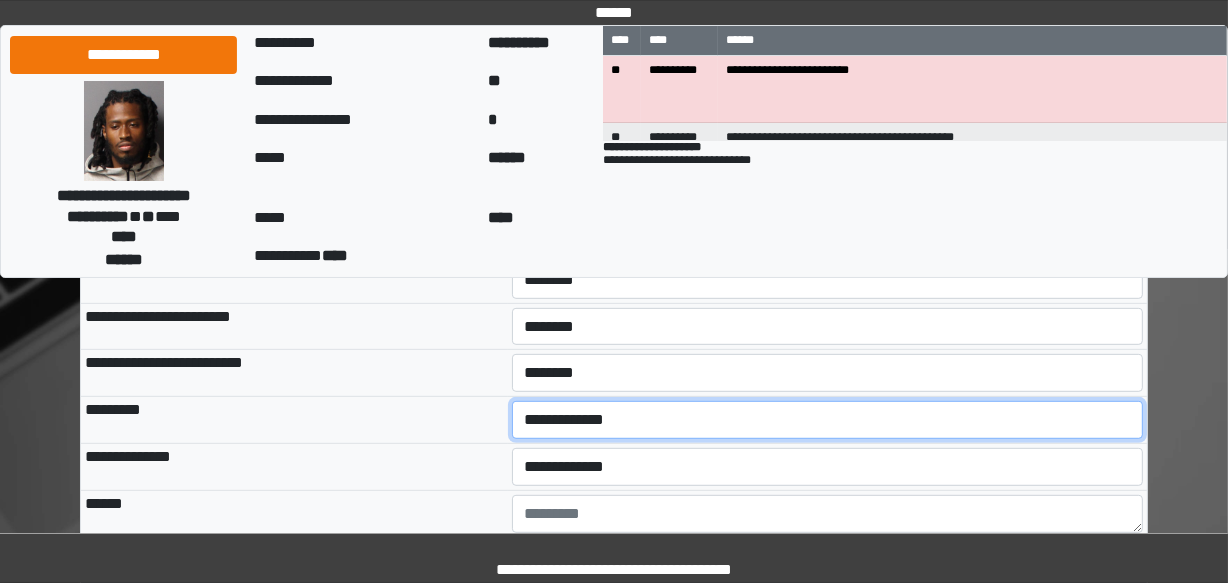 click on "**********" at bounding box center (828, 420) 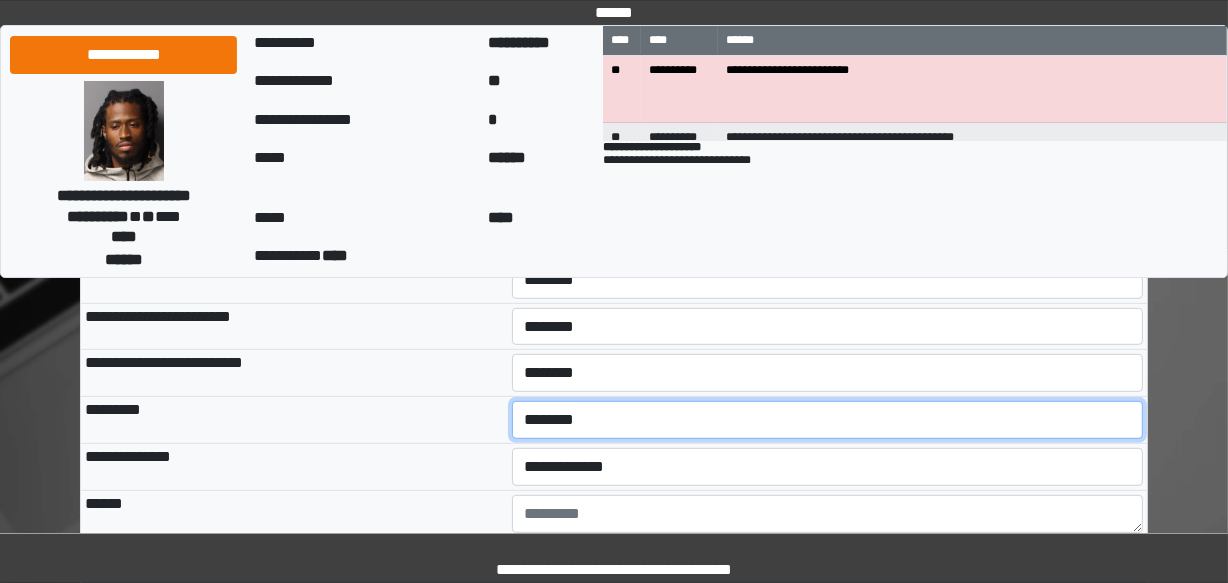 click on "**********" at bounding box center [828, 420] 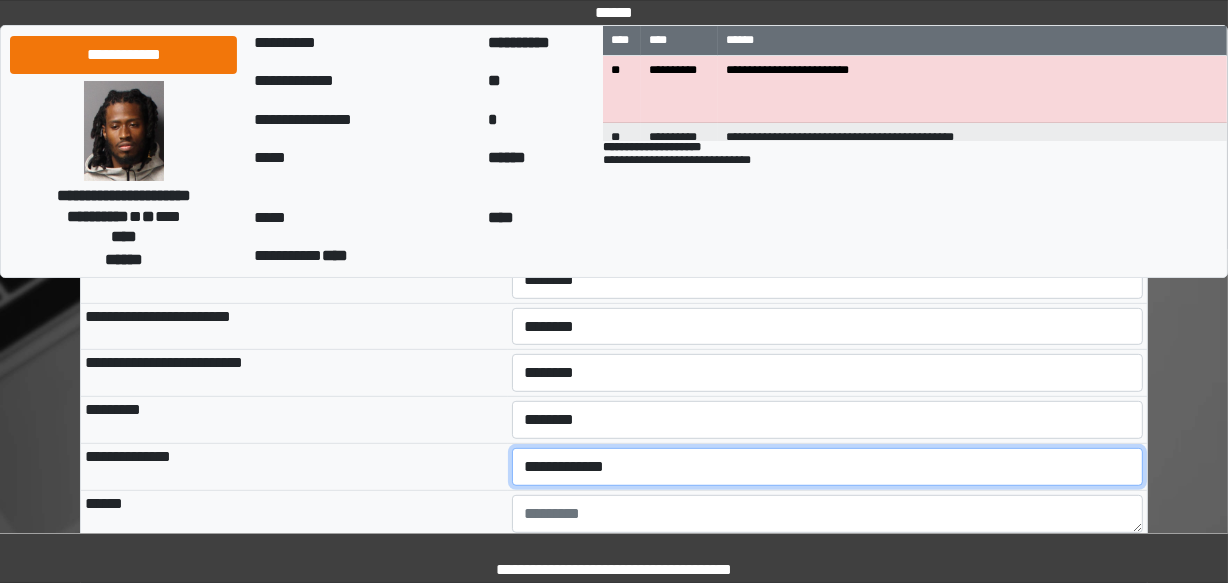 click on "**********" at bounding box center (828, 467) 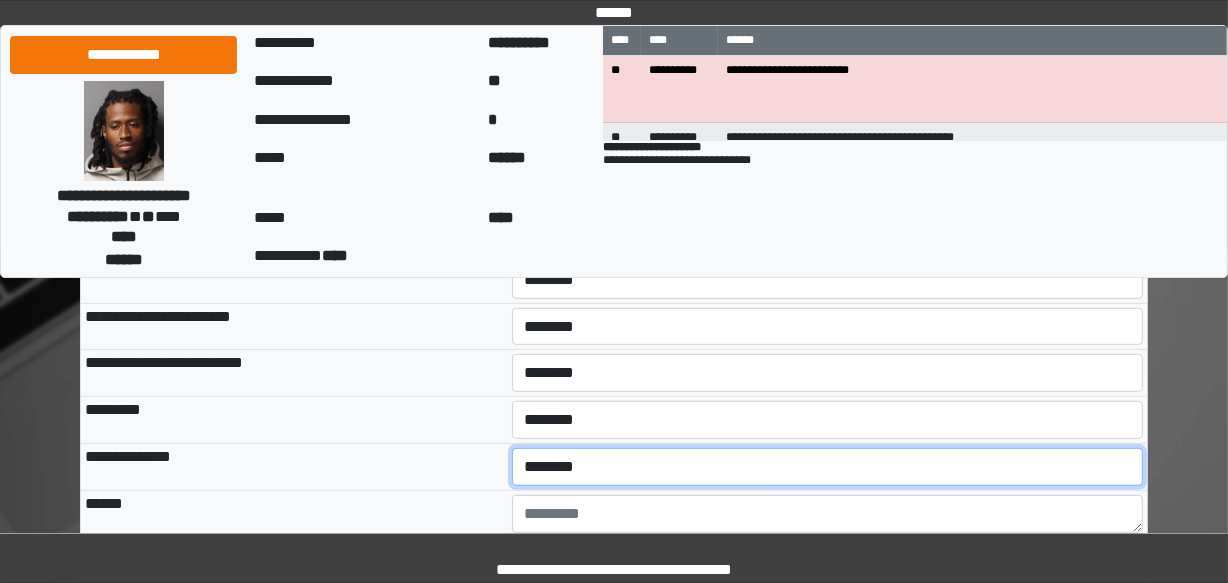click on "**********" at bounding box center (828, 467) 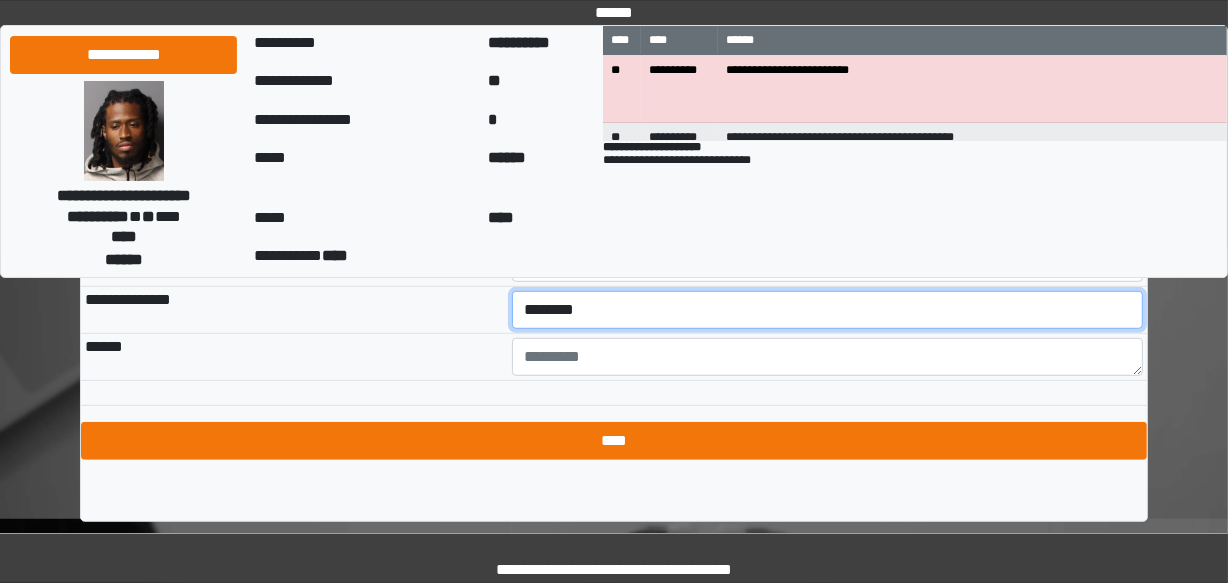 scroll, scrollTop: 950, scrollLeft: 0, axis: vertical 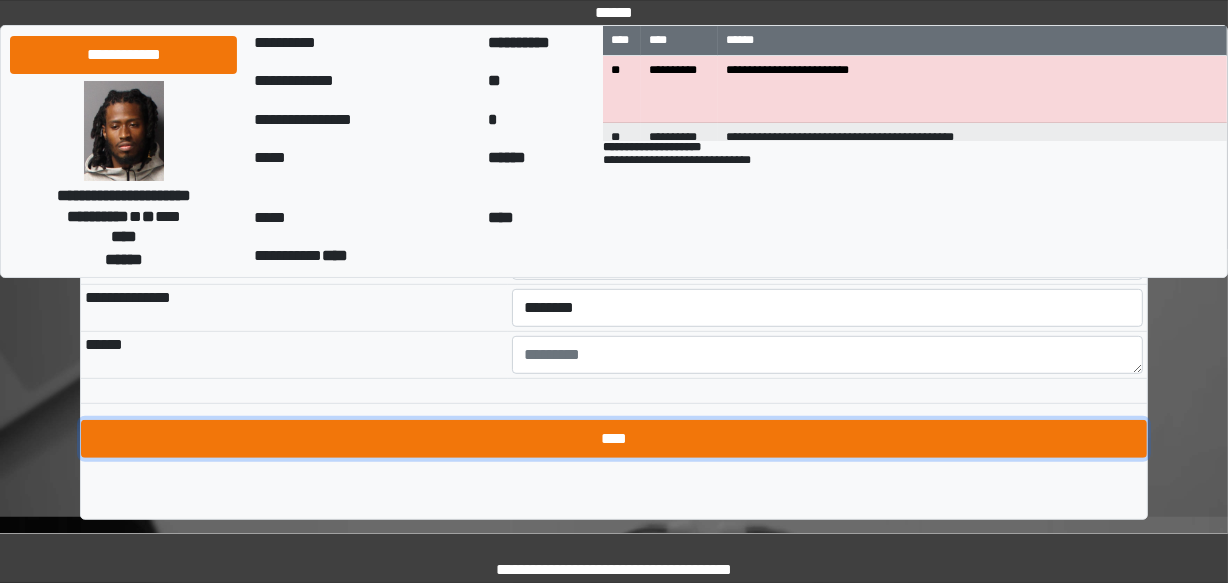 click on "****" at bounding box center (614, 439) 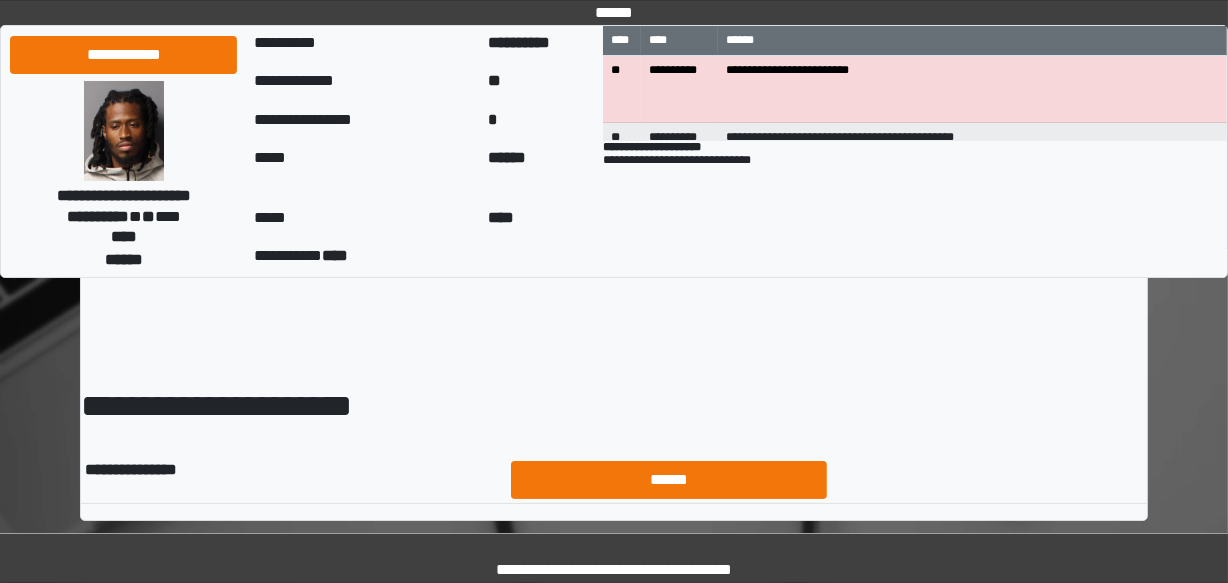 scroll, scrollTop: 8, scrollLeft: 0, axis: vertical 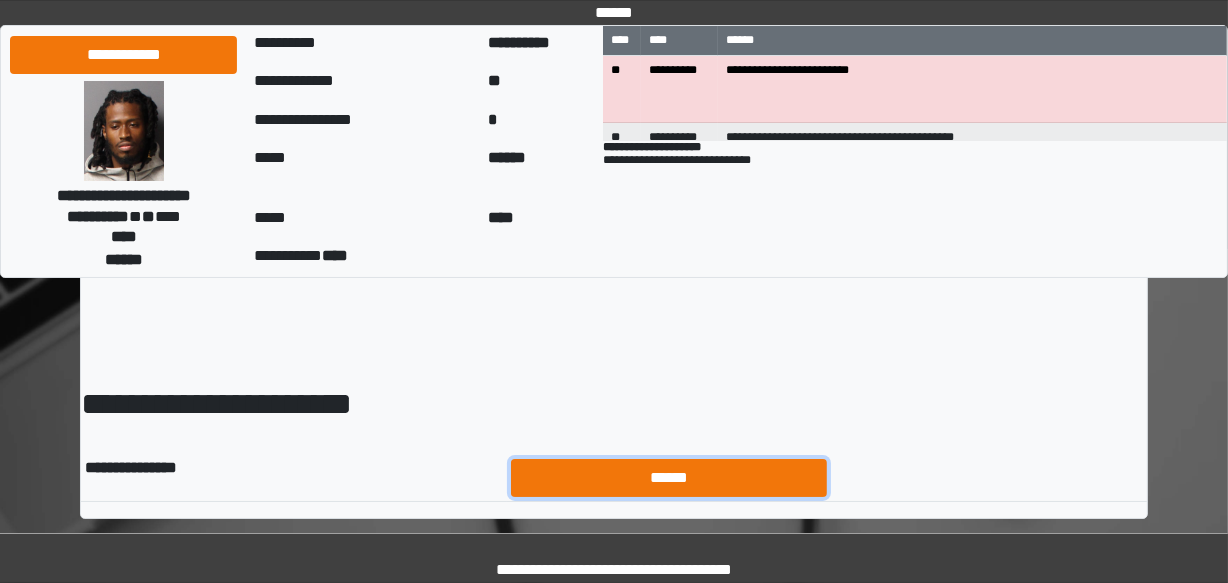 click on "******" at bounding box center (669, 478) 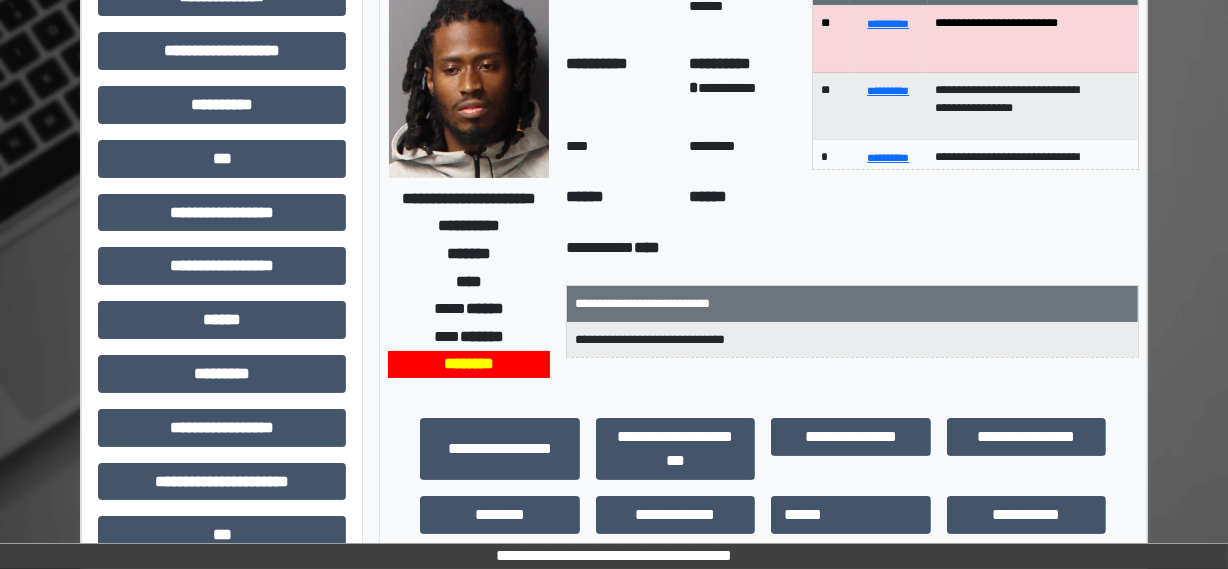 scroll, scrollTop: 181, scrollLeft: 0, axis: vertical 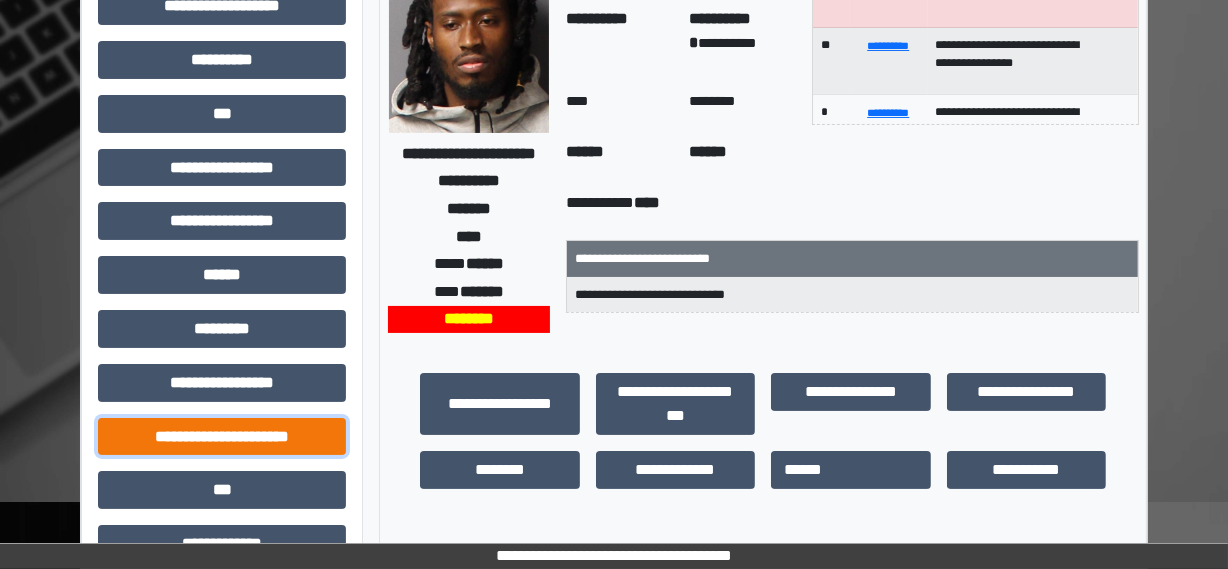 click on "**********" at bounding box center (222, 437) 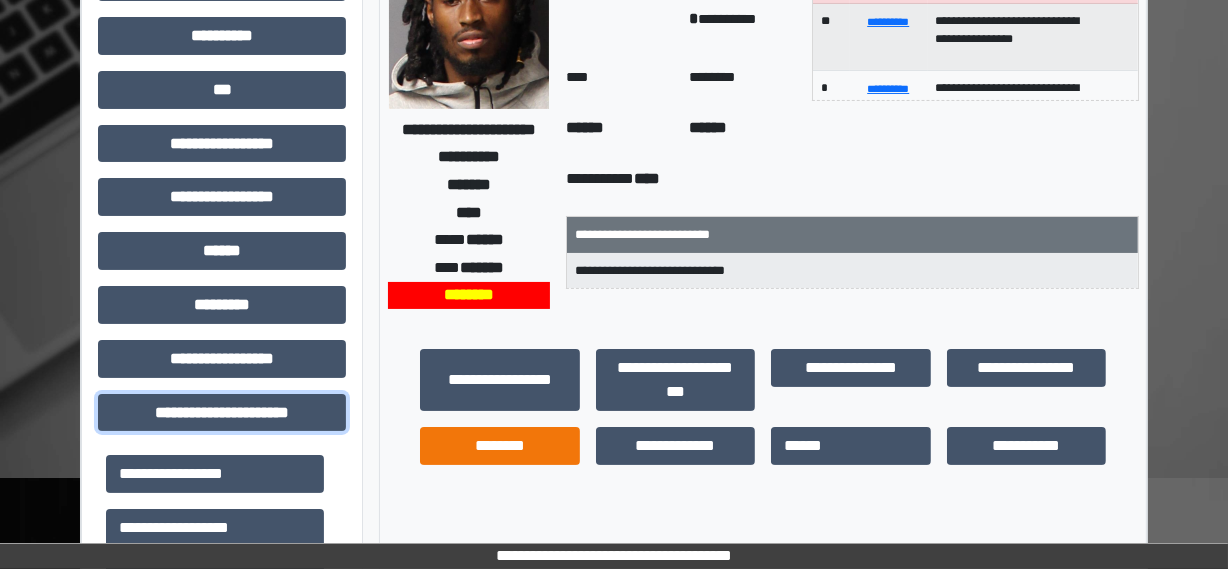 scroll, scrollTop: 545, scrollLeft: 0, axis: vertical 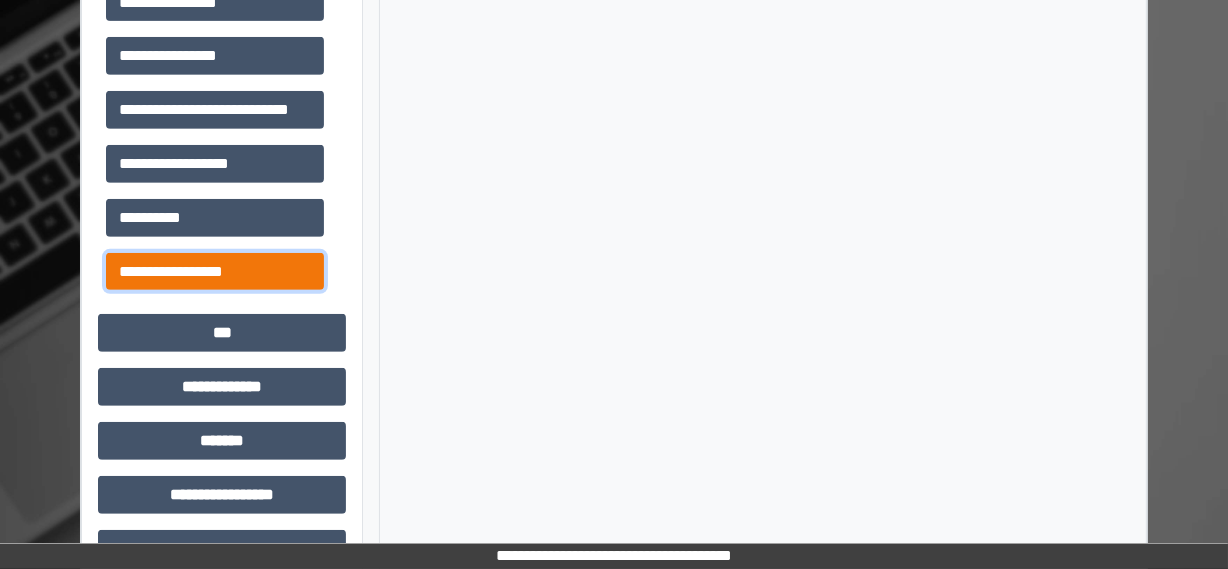 click on "**********" at bounding box center (215, 272) 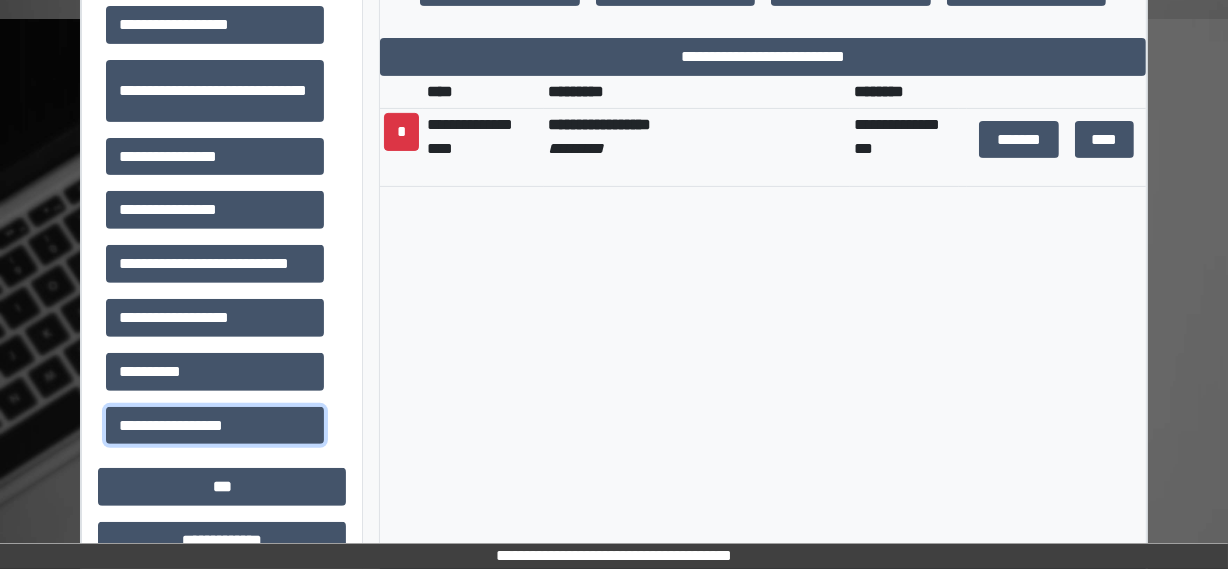 scroll, scrollTop: 636, scrollLeft: 0, axis: vertical 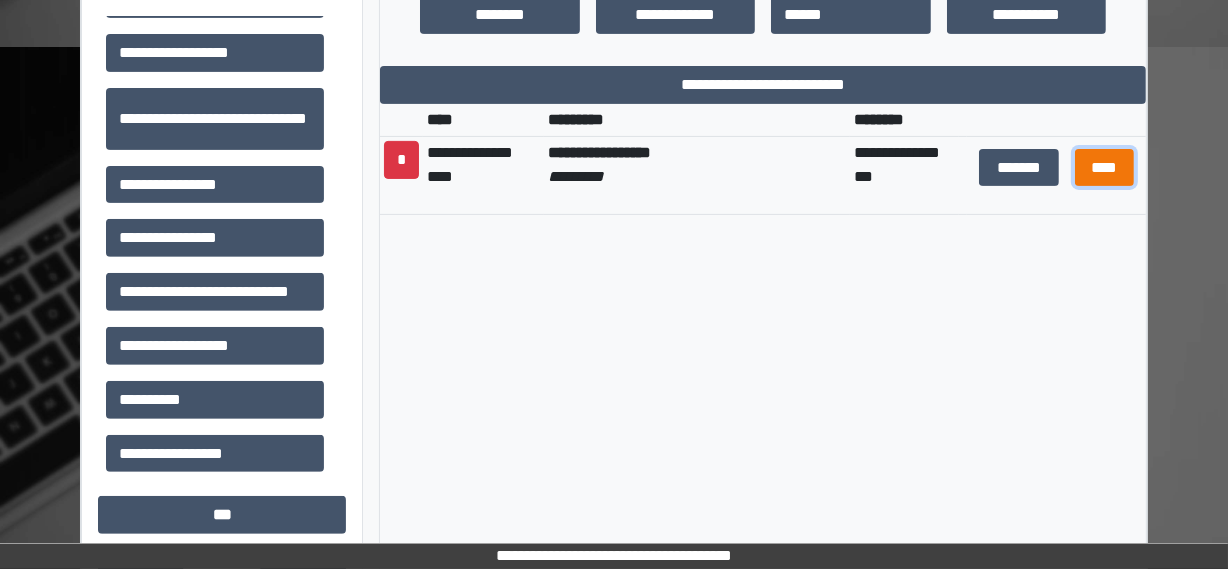 click on "****" at bounding box center (1105, 168) 